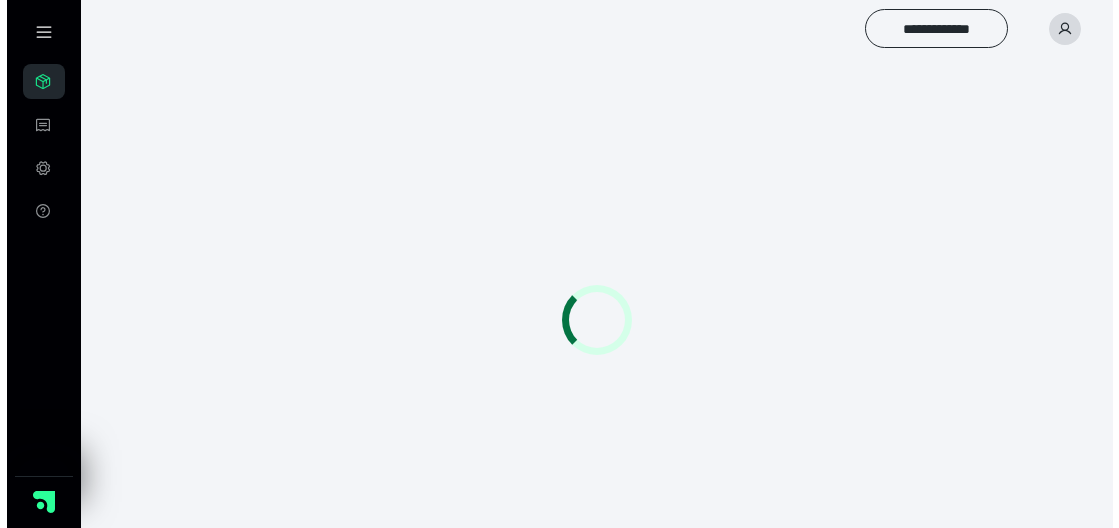 scroll, scrollTop: 0, scrollLeft: 0, axis: both 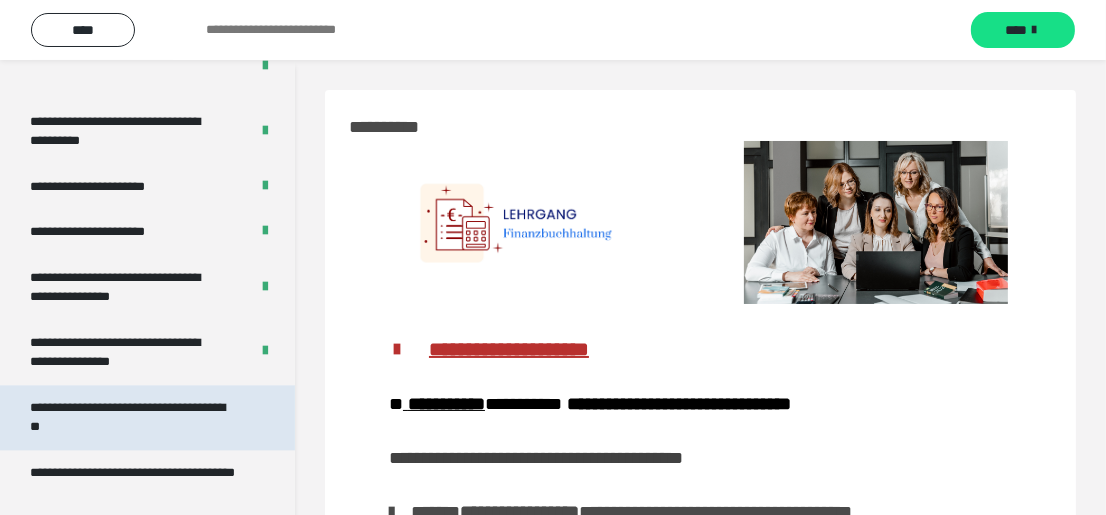 click on "**********" at bounding box center [133, 417] 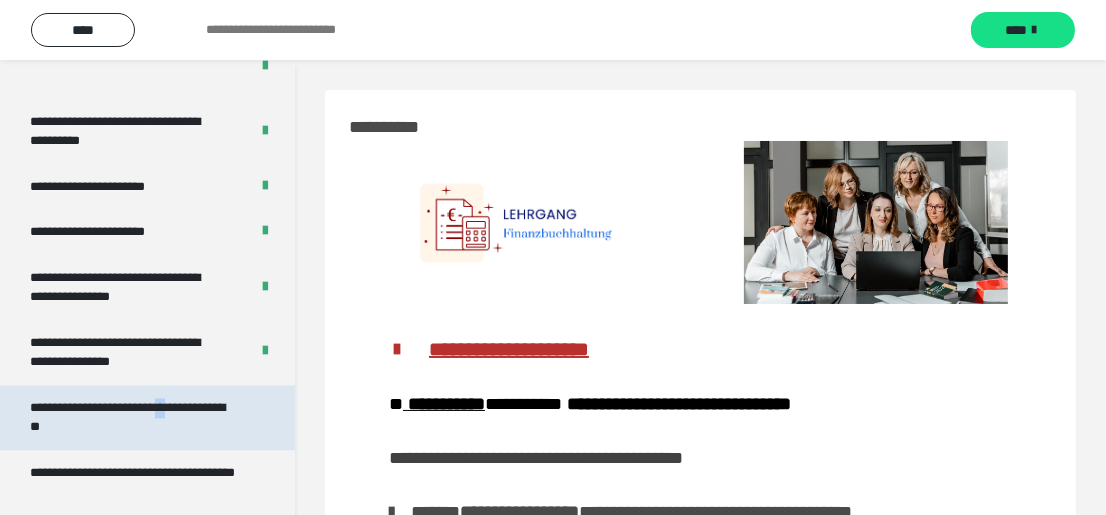 click on "**********" at bounding box center [133, 417] 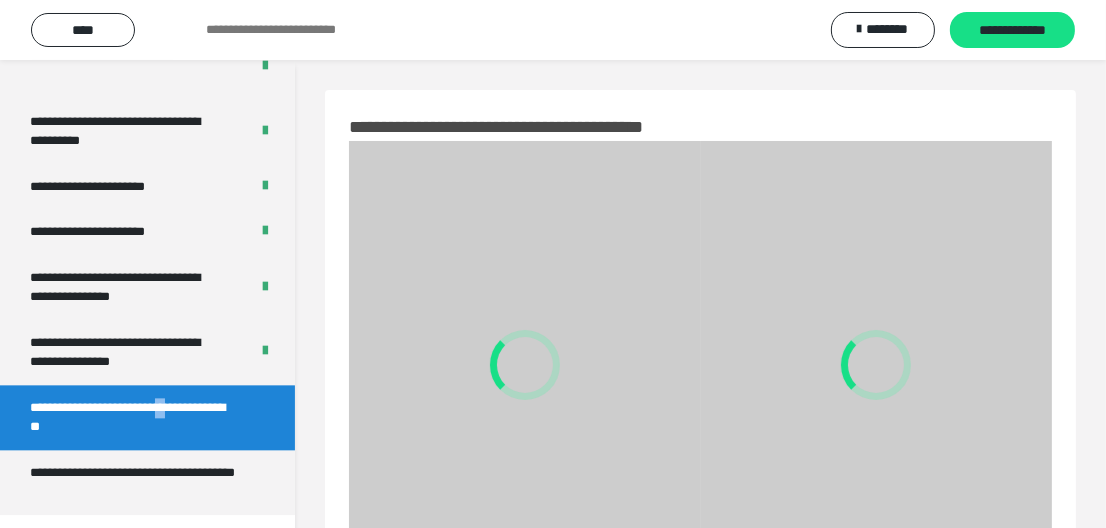 scroll, scrollTop: 4154, scrollLeft: 0, axis: vertical 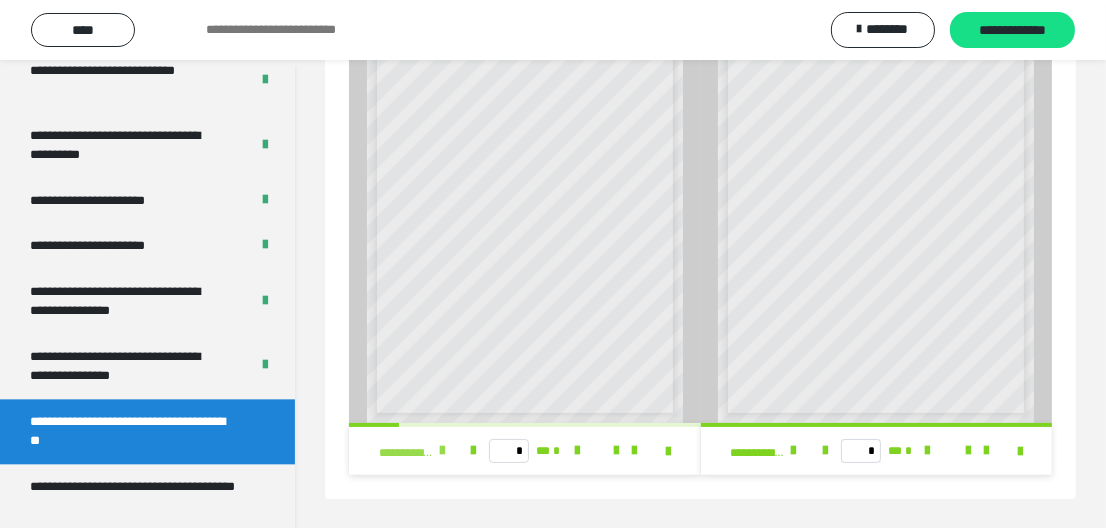 click at bounding box center [442, 451] 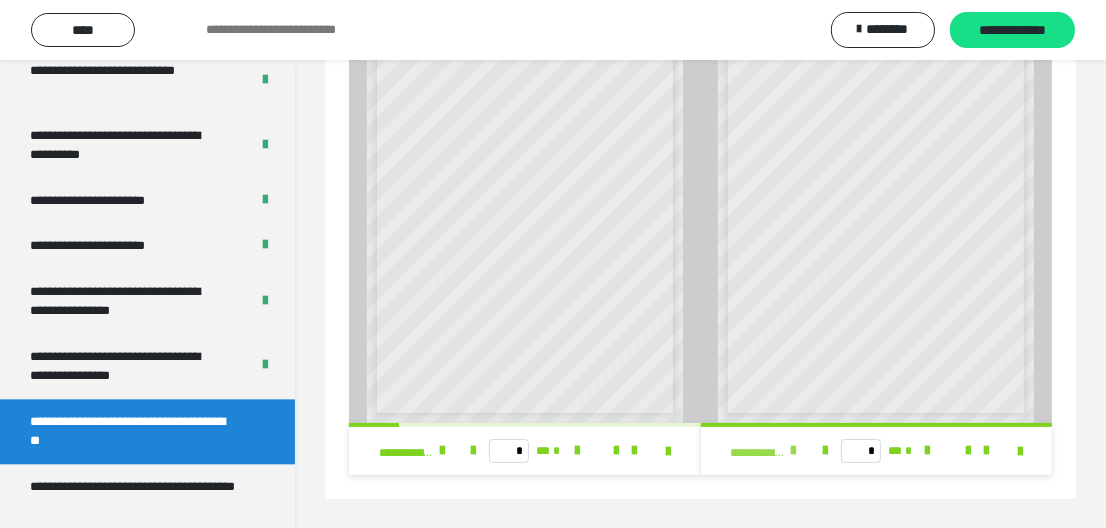 click at bounding box center (793, 451) 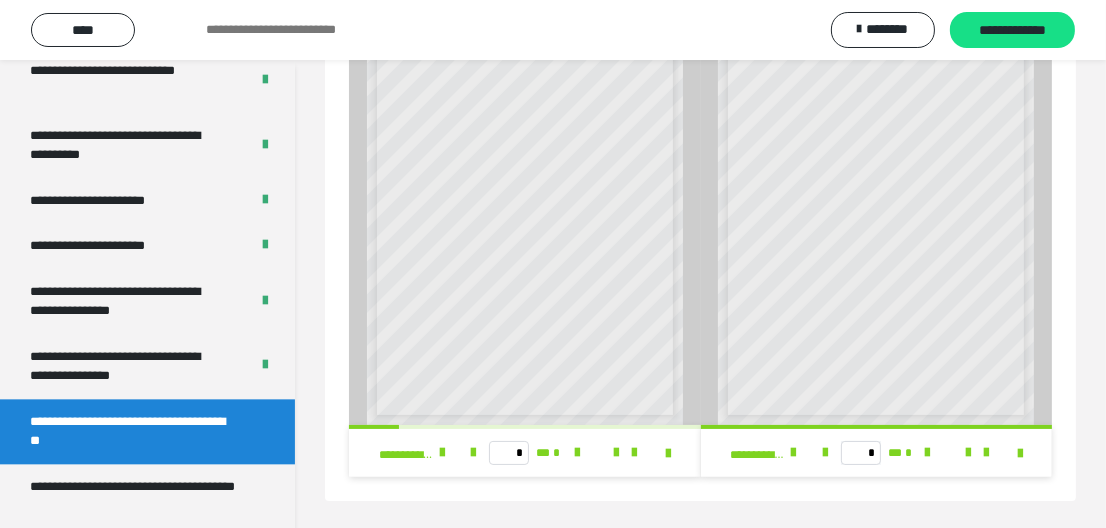 scroll, scrollTop: 166, scrollLeft: 0, axis: vertical 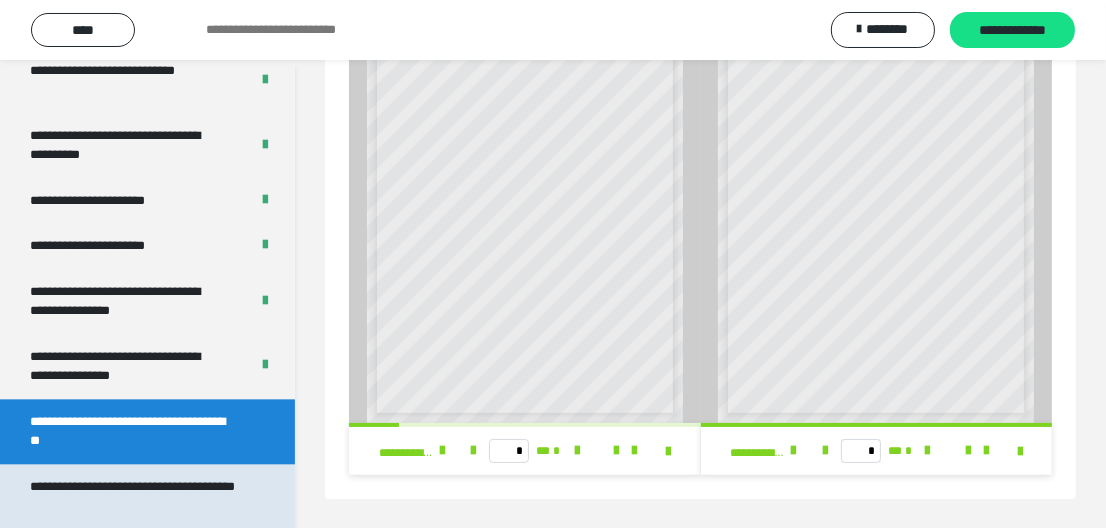 click on "**********" at bounding box center [133, 496] 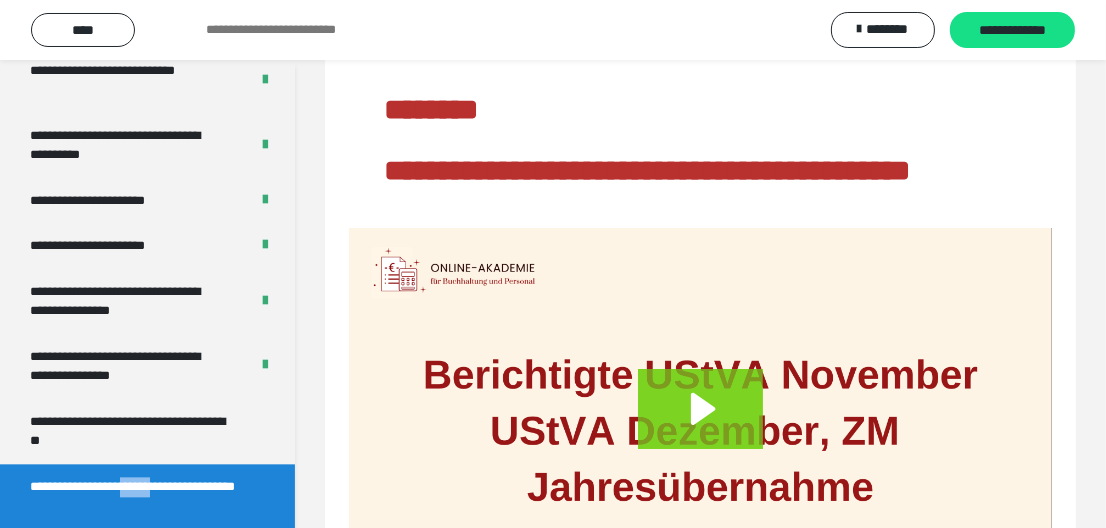 scroll, scrollTop: 283, scrollLeft: 0, axis: vertical 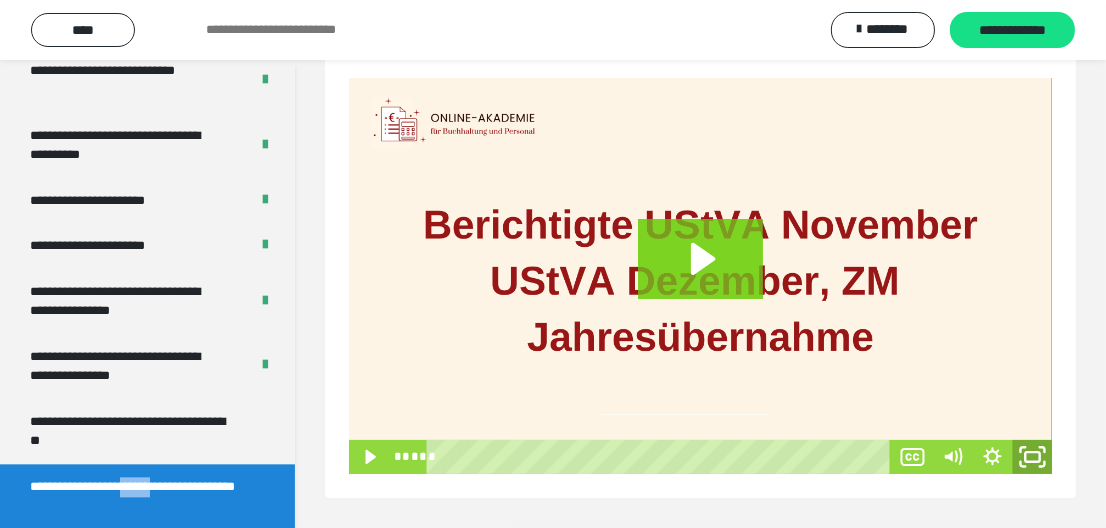 drag, startPoint x: 1033, startPoint y: 455, endPoint x: 1038, endPoint y: 523, distance: 68.18358 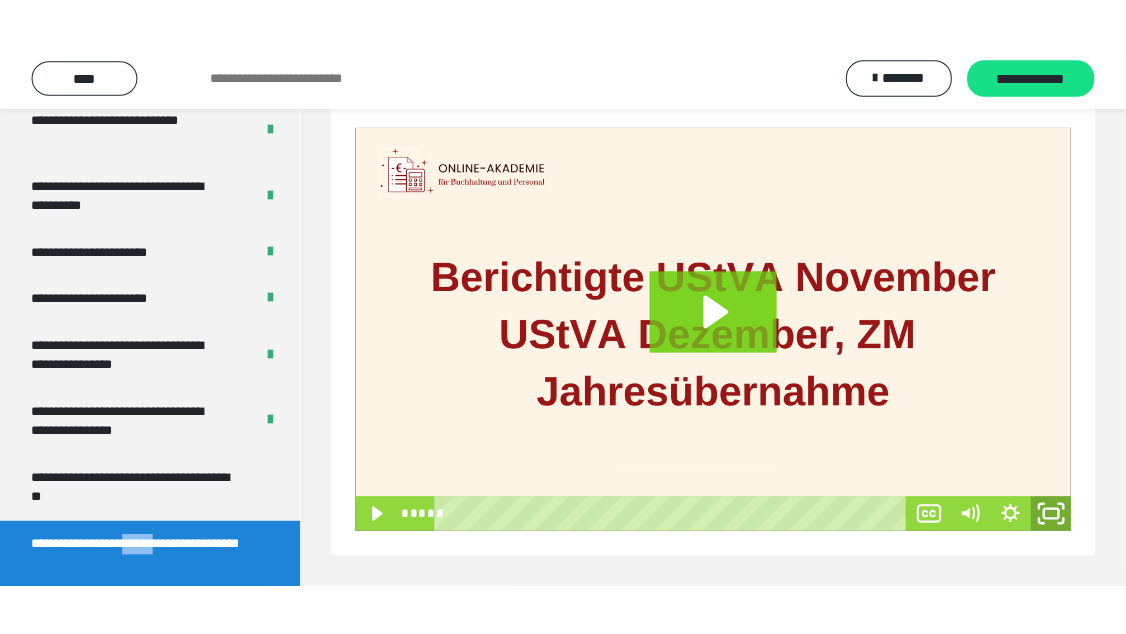 scroll, scrollTop: 191, scrollLeft: 0, axis: vertical 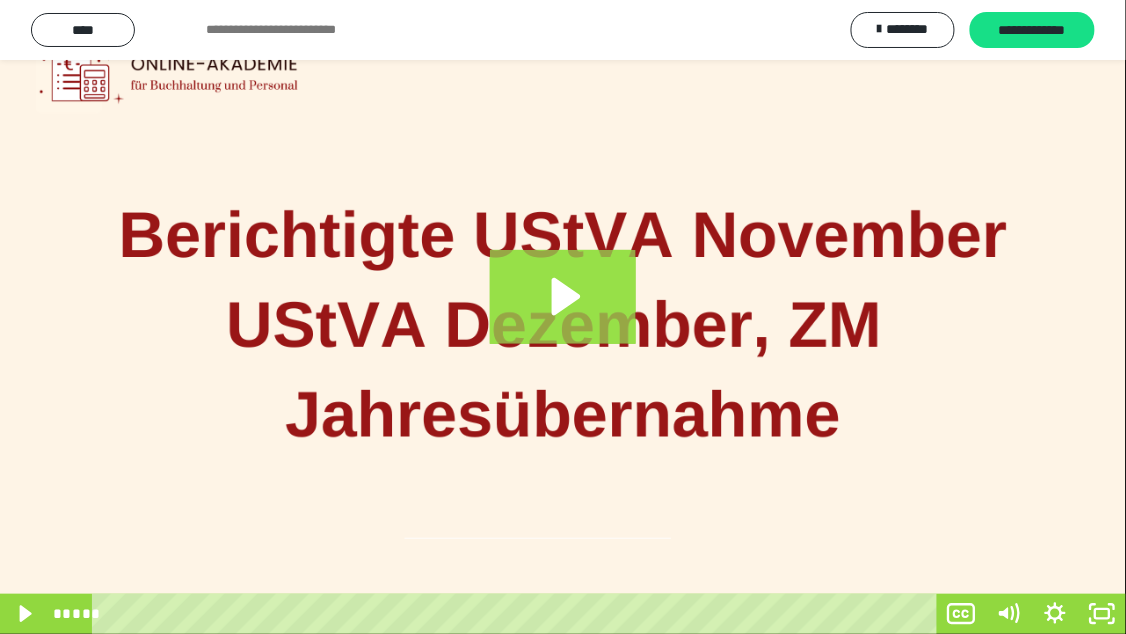 click 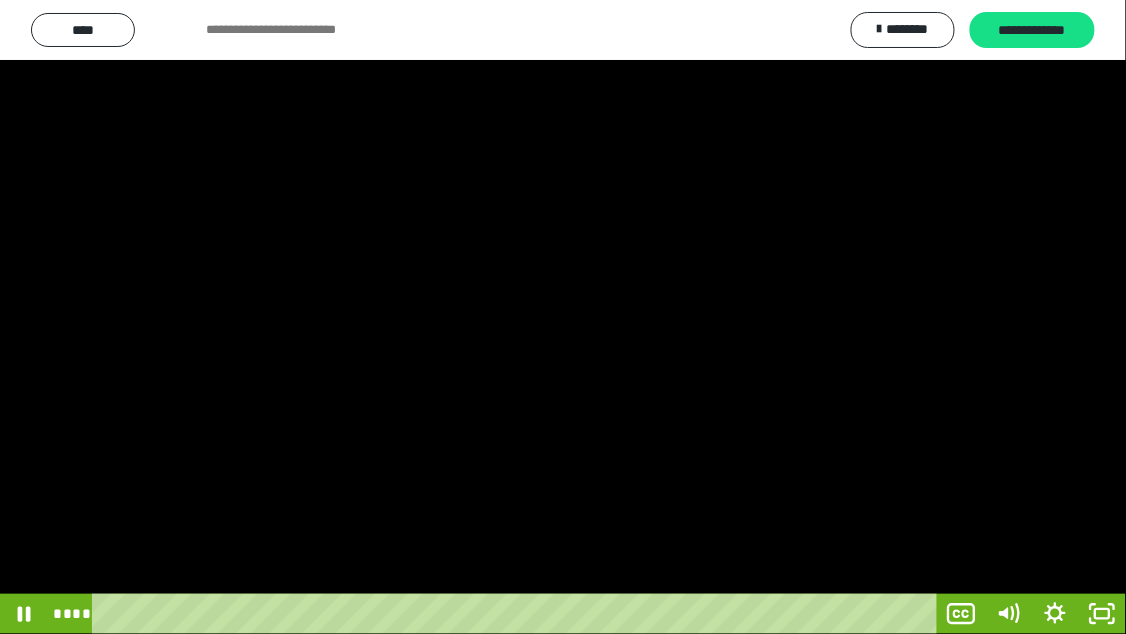 type 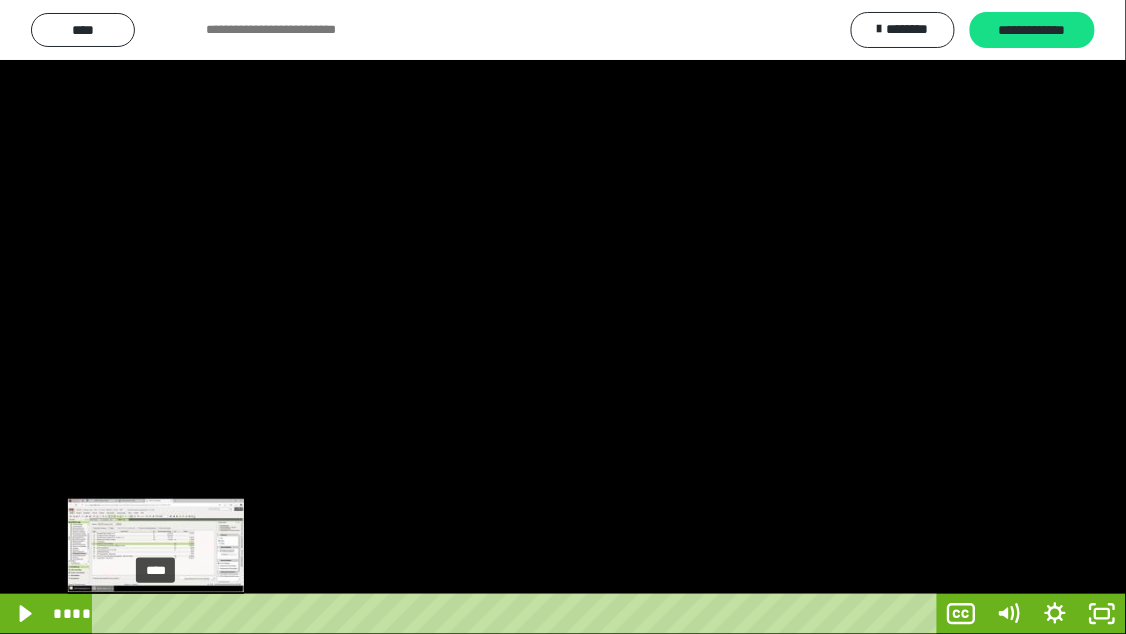 click on "****" at bounding box center [517, 614] 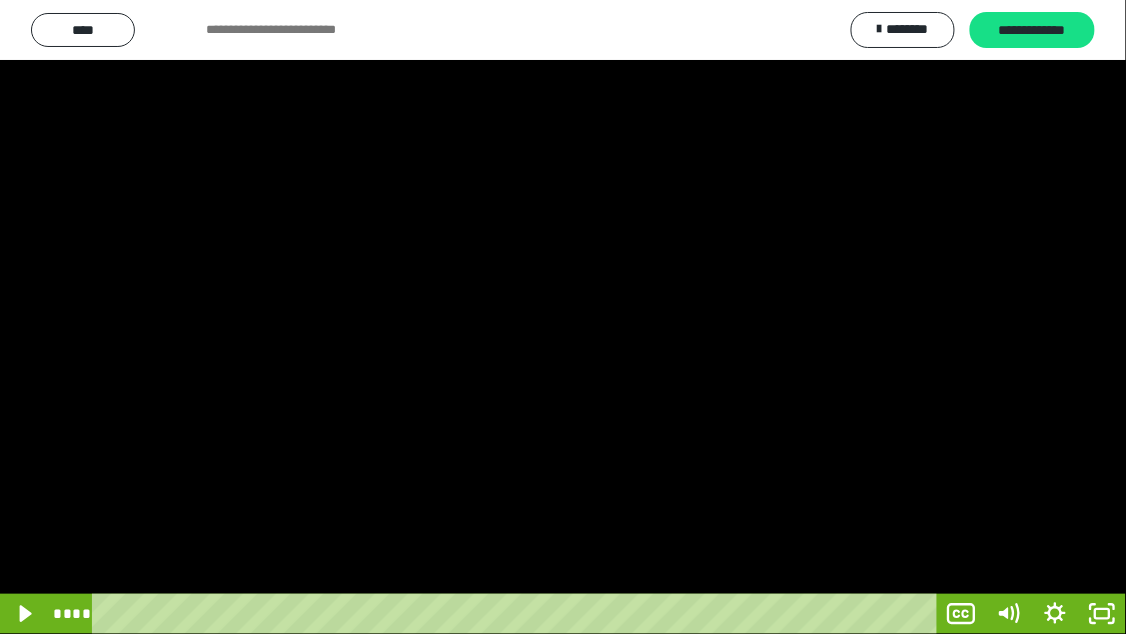 click at bounding box center (563, 317) 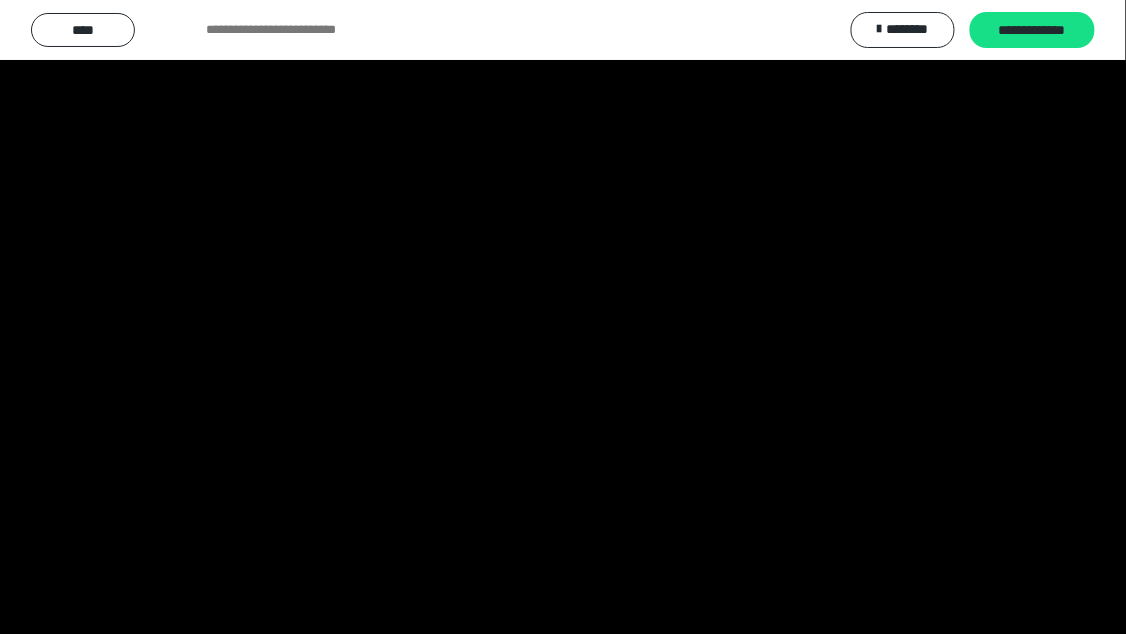click at bounding box center (563, 317) 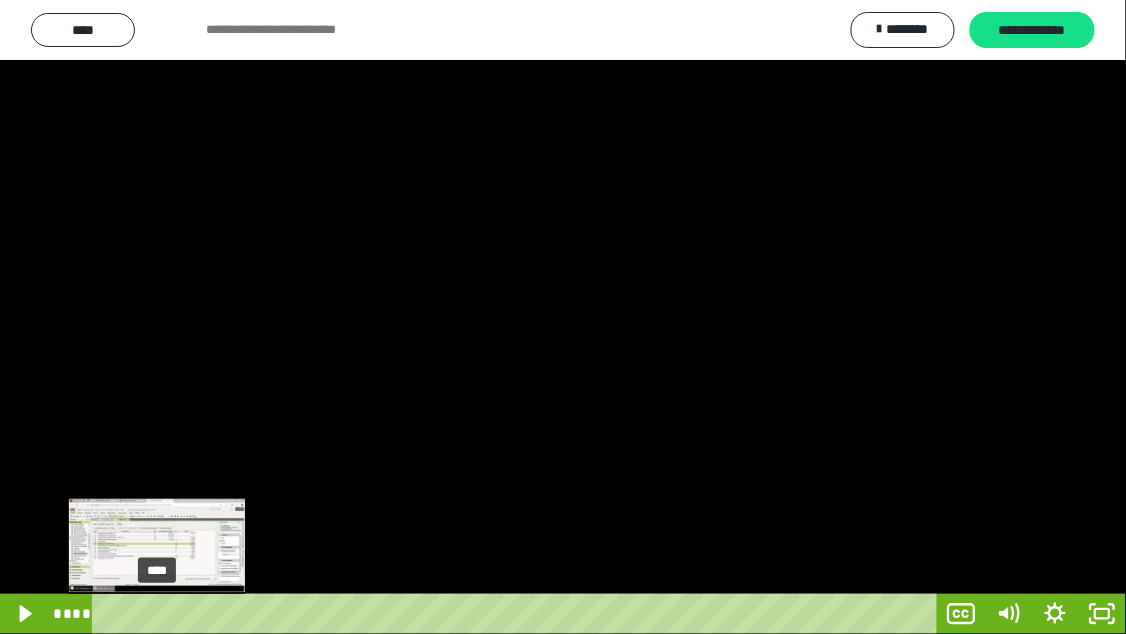 click on "****" at bounding box center (517, 614) 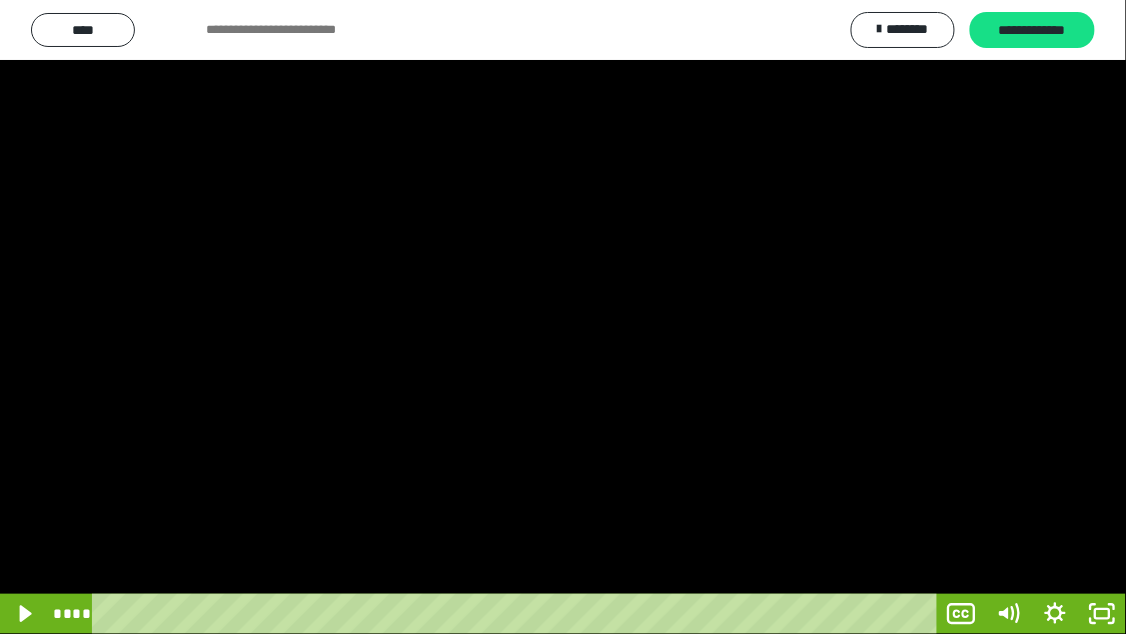 click at bounding box center [563, 317] 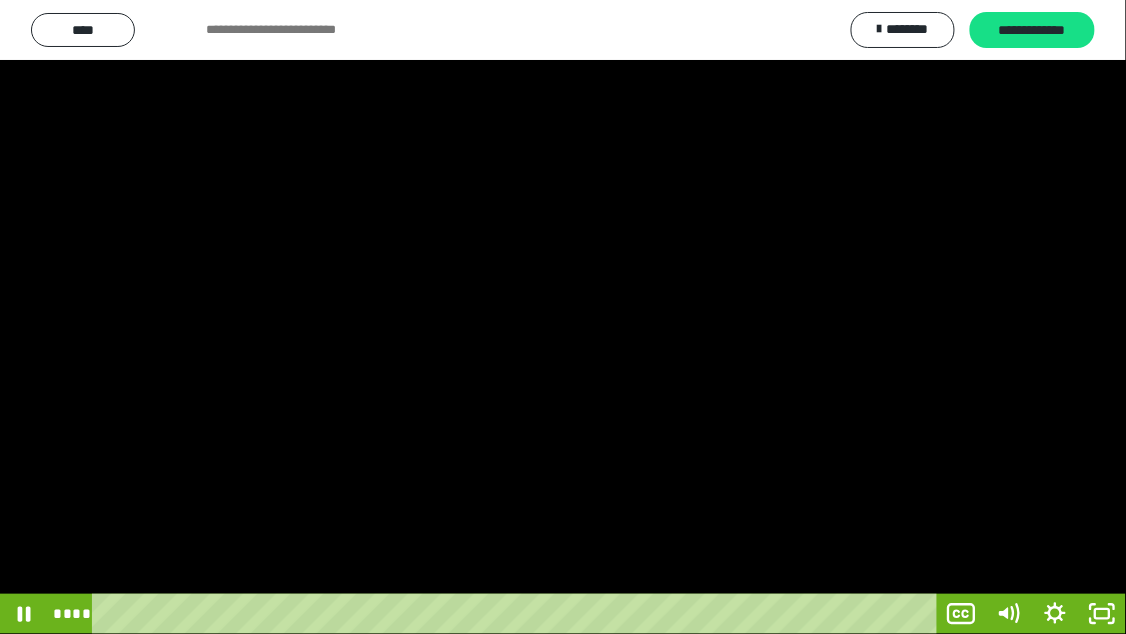 click at bounding box center (563, 317) 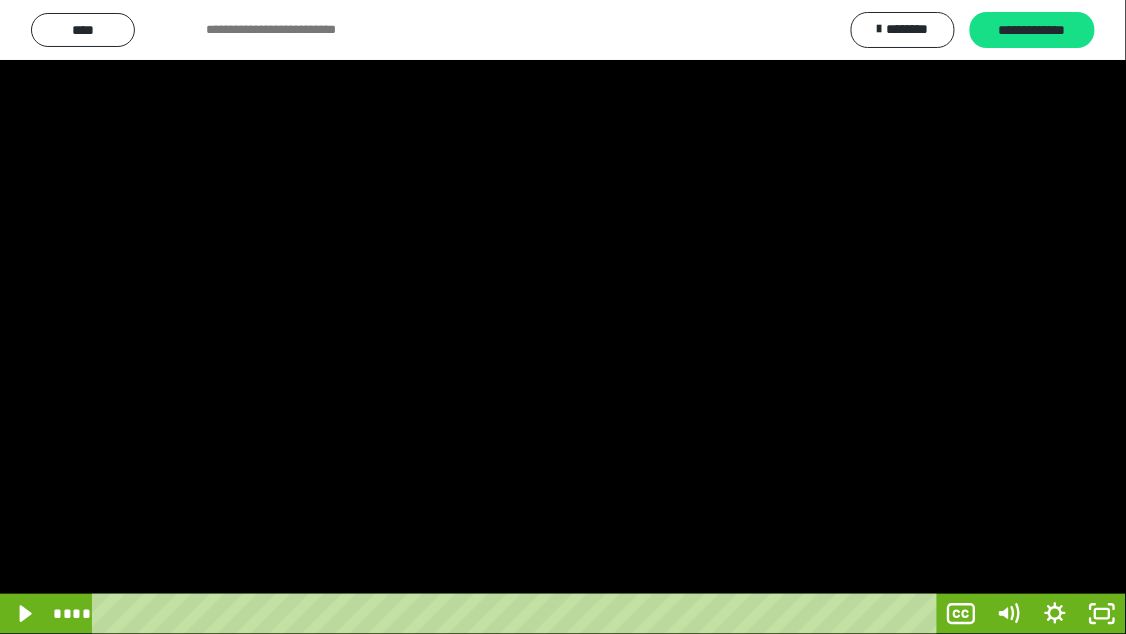 click at bounding box center [563, 317] 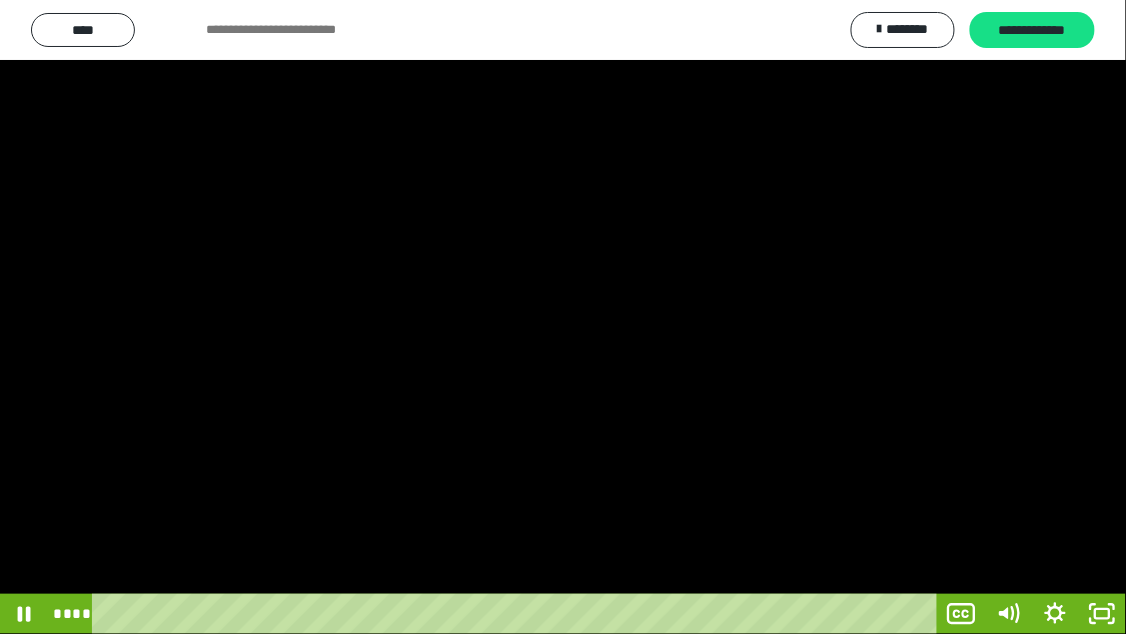 click at bounding box center [563, 317] 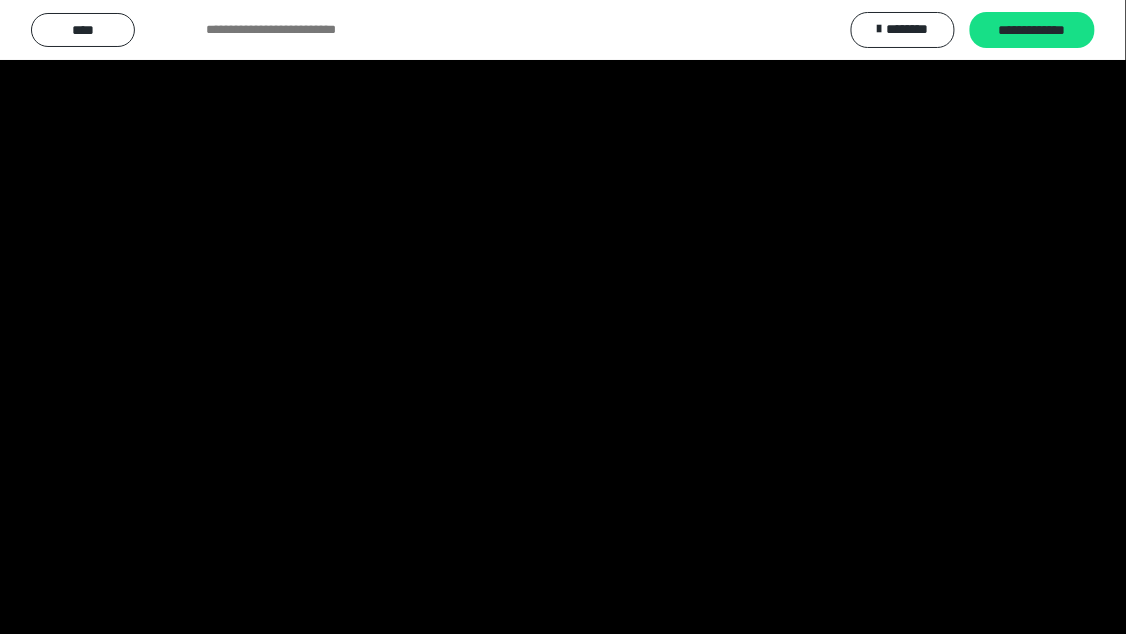 click at bounding box center [563, 317] 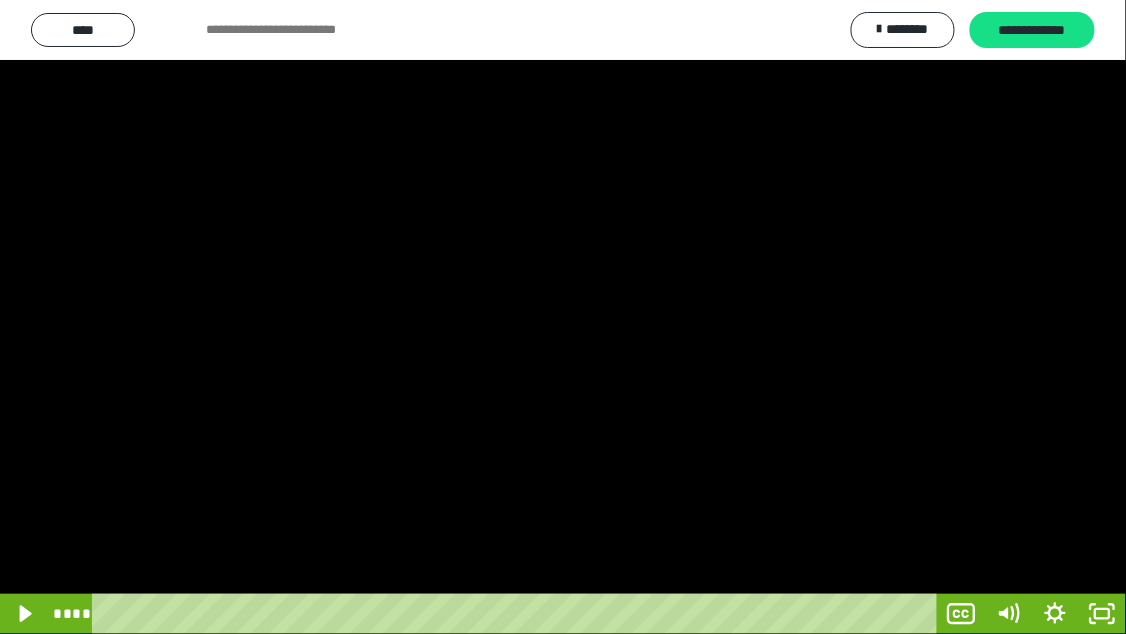 click at bounding box center [563, 317] 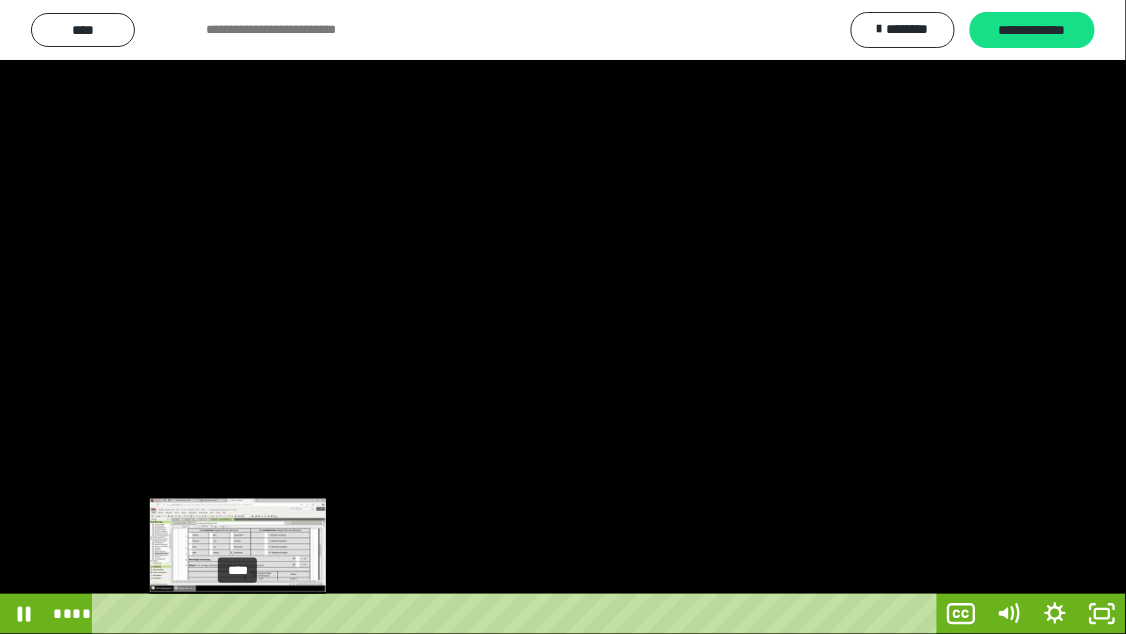 click on "****" at bounding box center (517, 614) 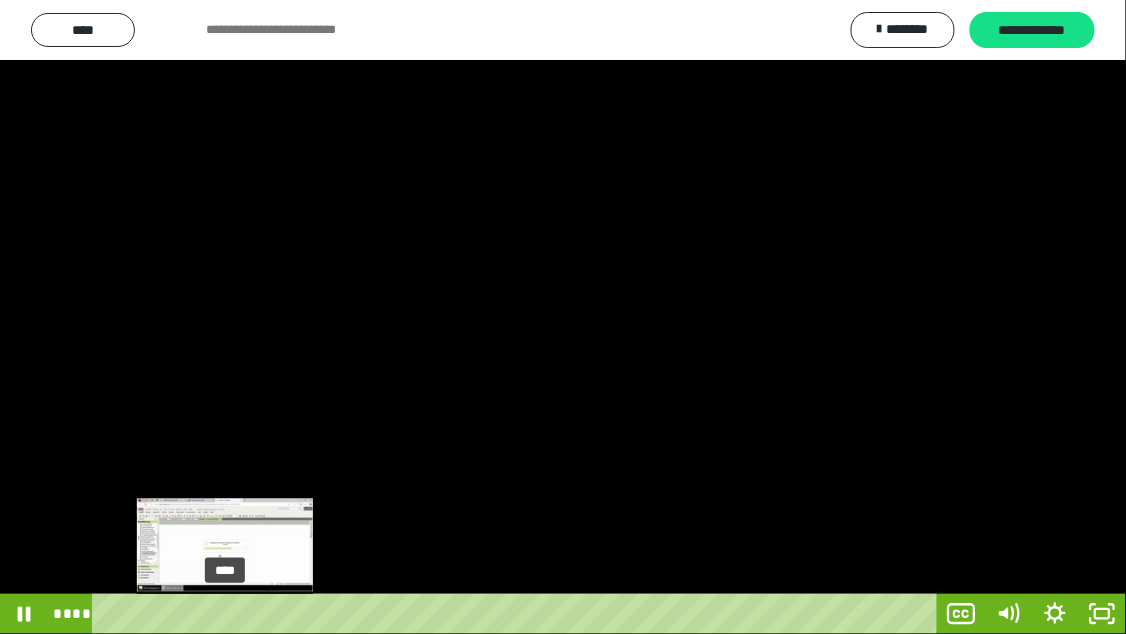 click on "****" at bounding box center [517, 614] 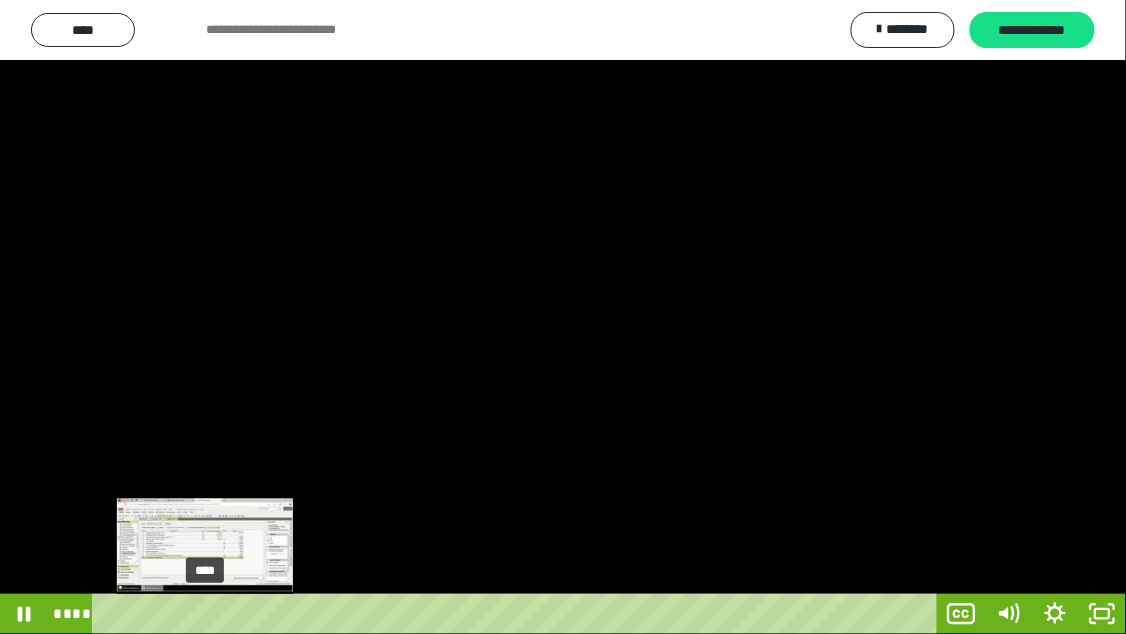 click on "****" at bounding box center [517, 614] 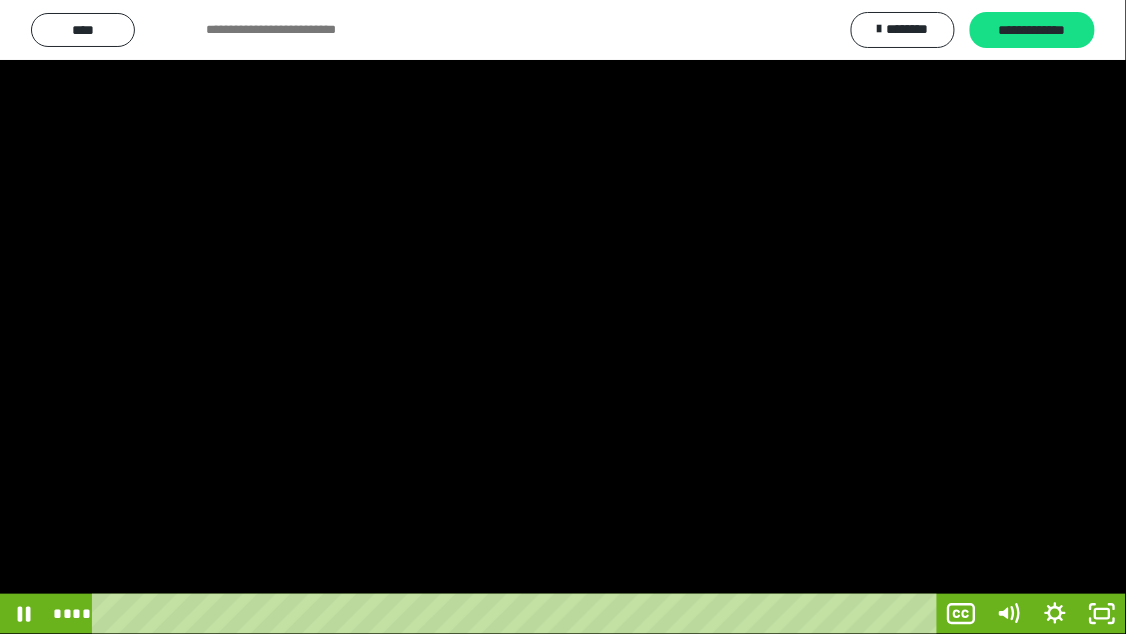 click at bounding box center [563, 317] 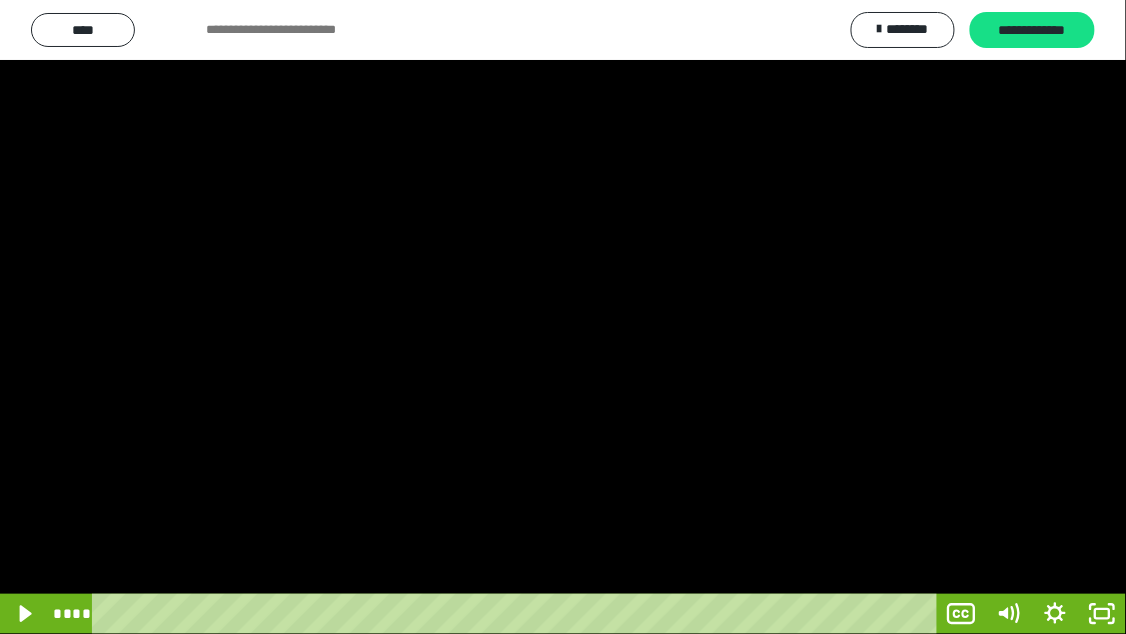 click at bounding box center (563, 317) 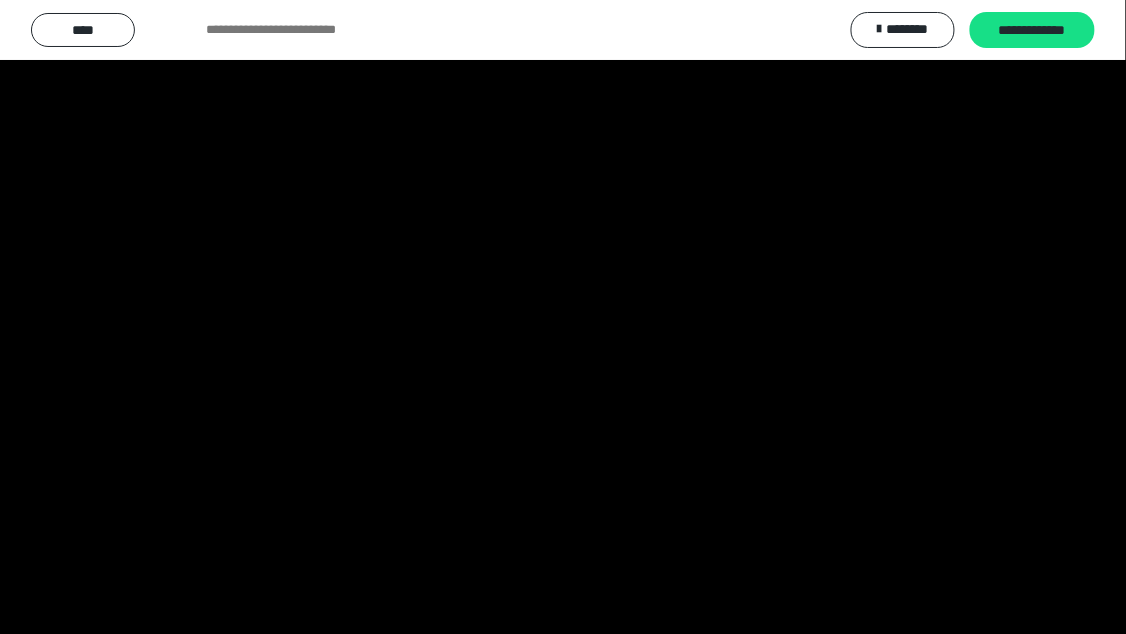 click at bounding box center (563, 317) 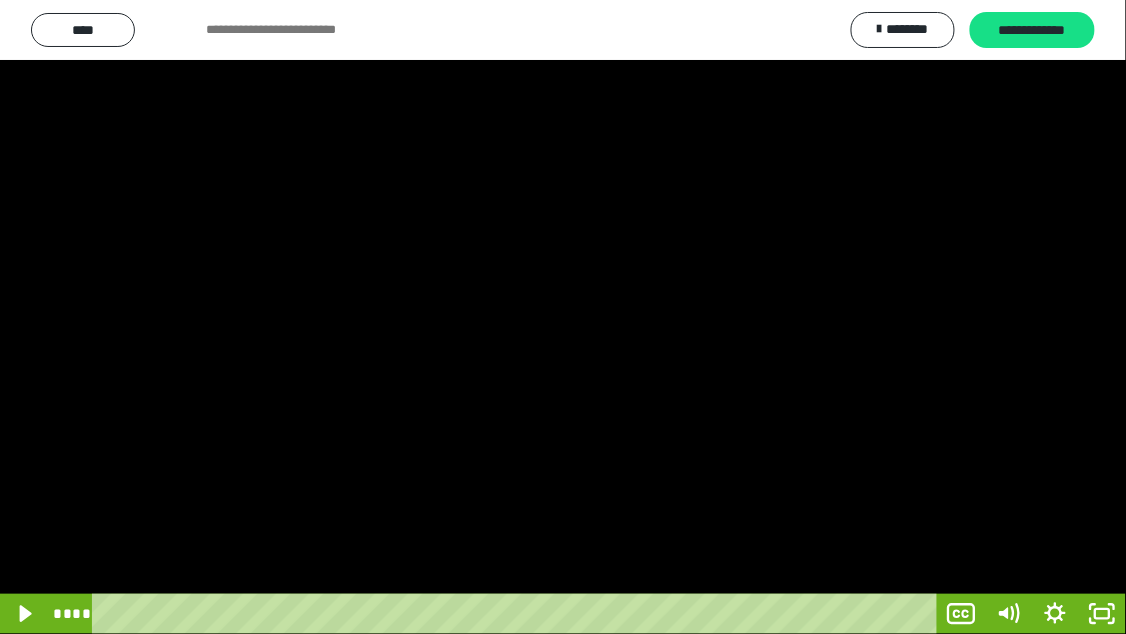 click at bounding box center [563, 317] 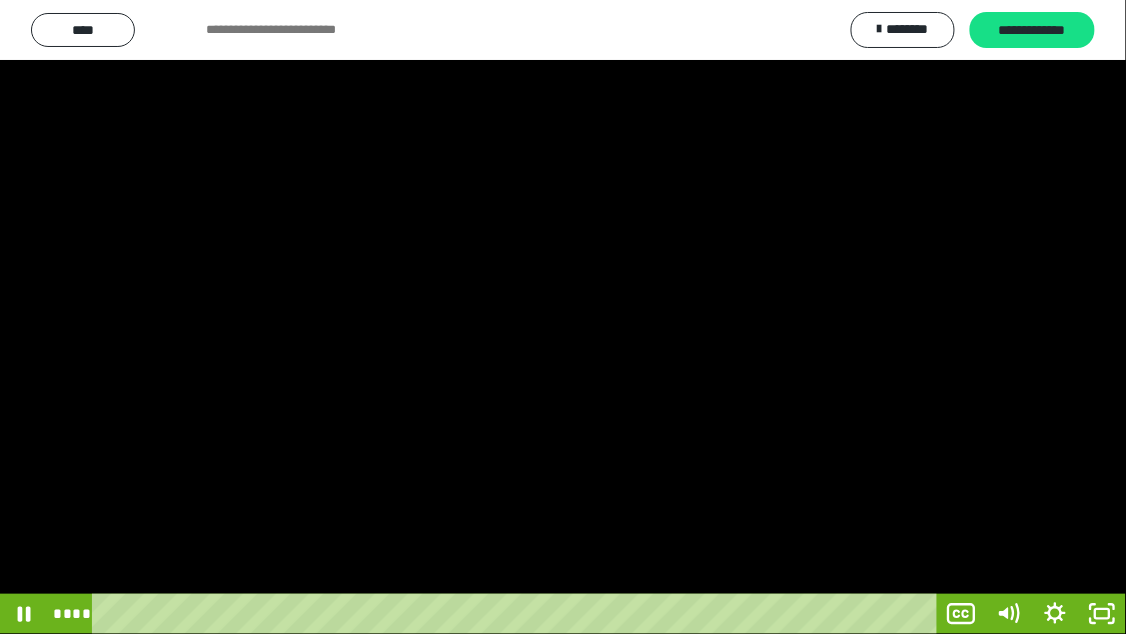 click at bounding box center [563, 317] 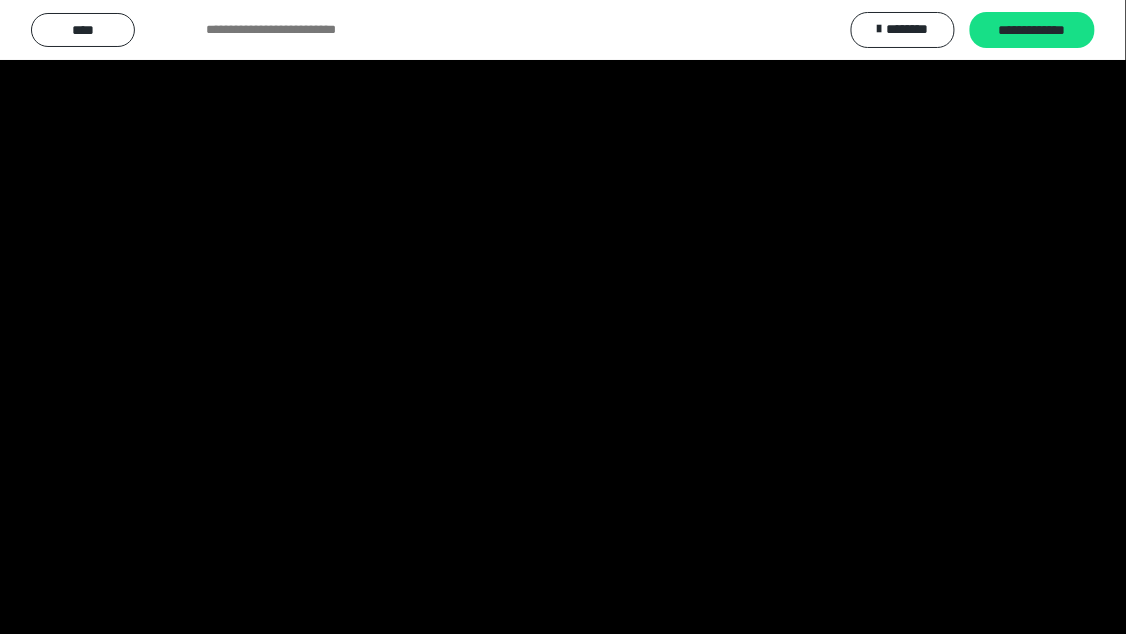 click at bounding box center [563, 317] 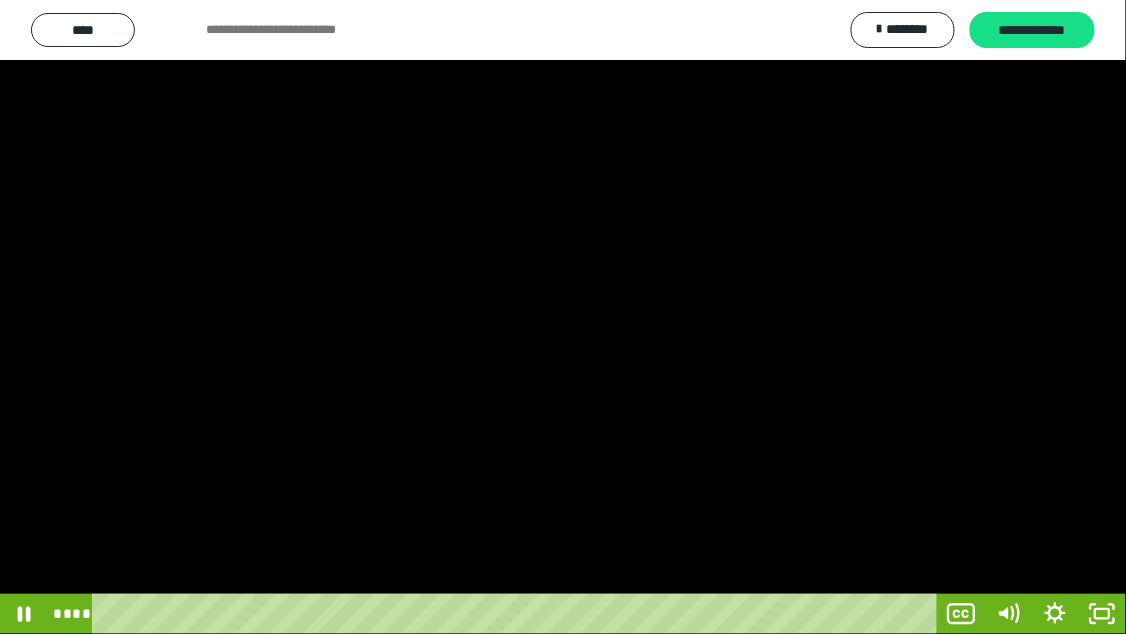 click at bounding box center (563, 317) 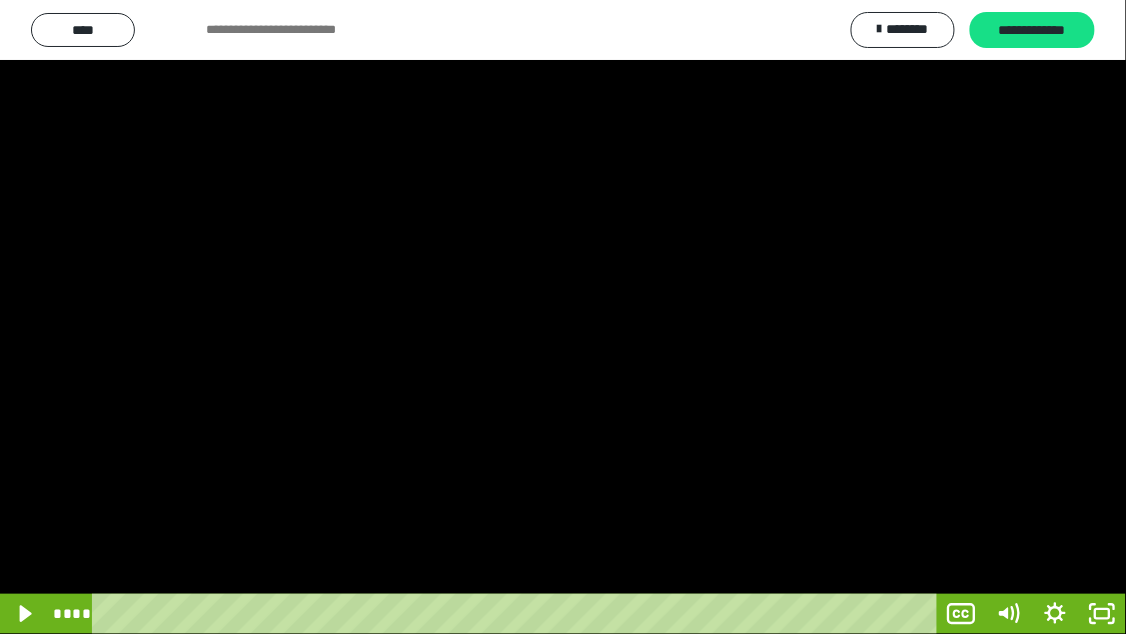 click at bounding box center (563, 317) 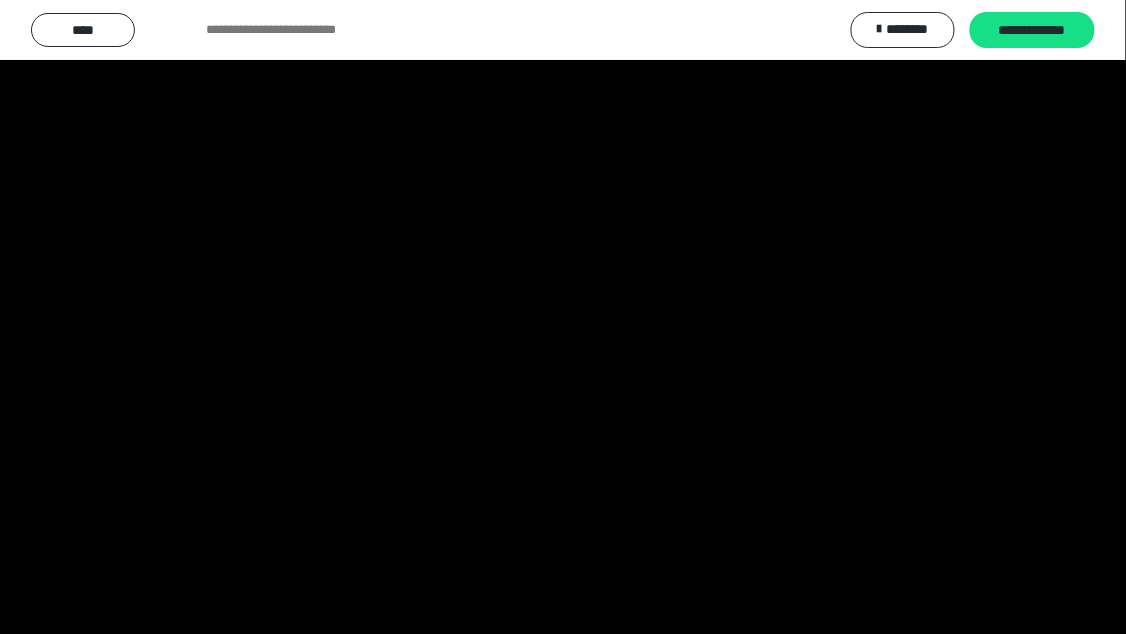 click at bounding box center (563, 317) 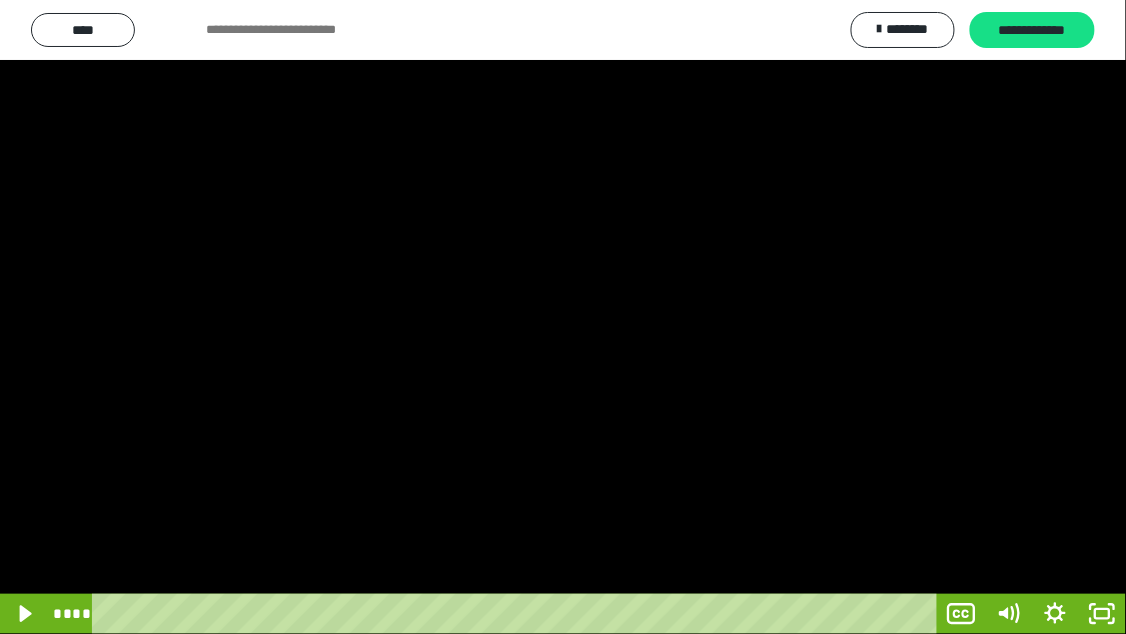 click at bounding box center [563, 317] 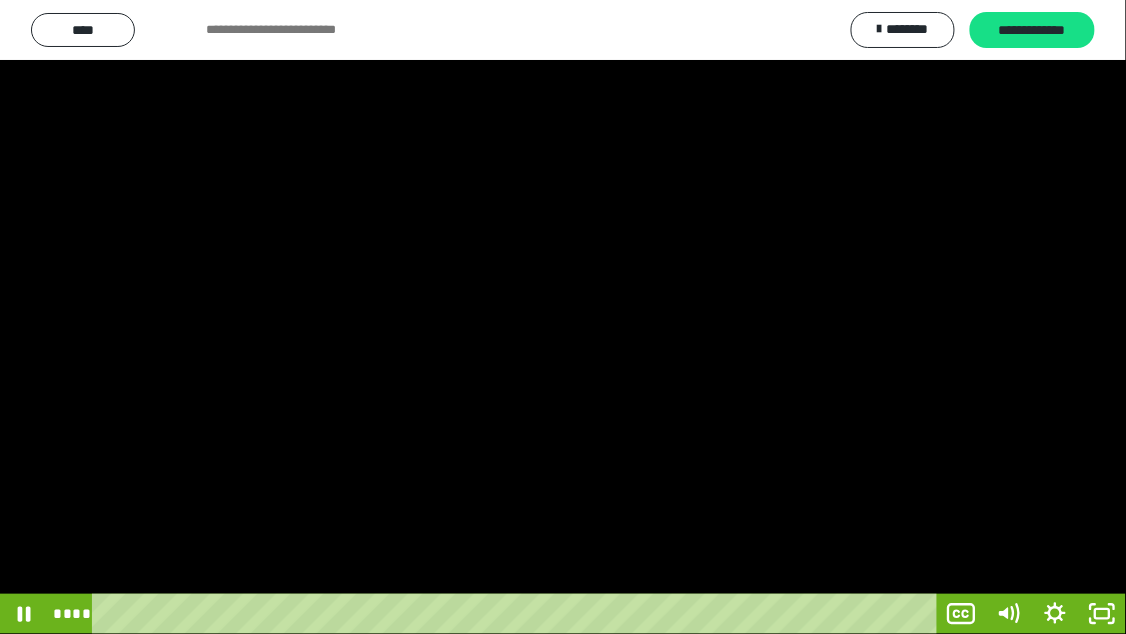 click at bounding box center (563, 317) 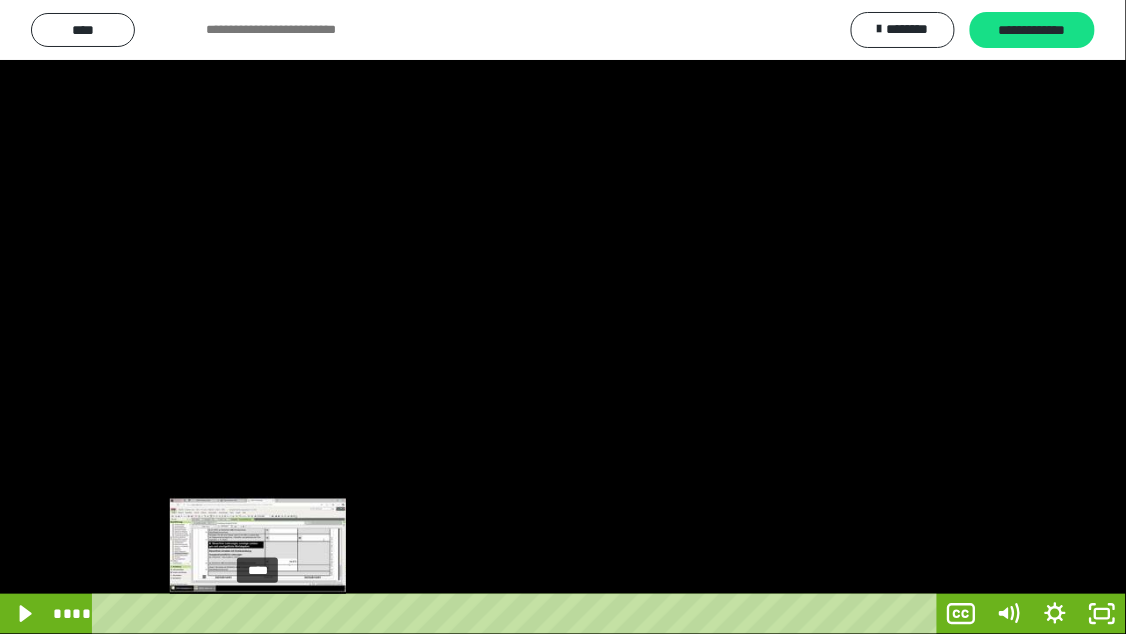 click on "****" at bounding box center (517, 614) 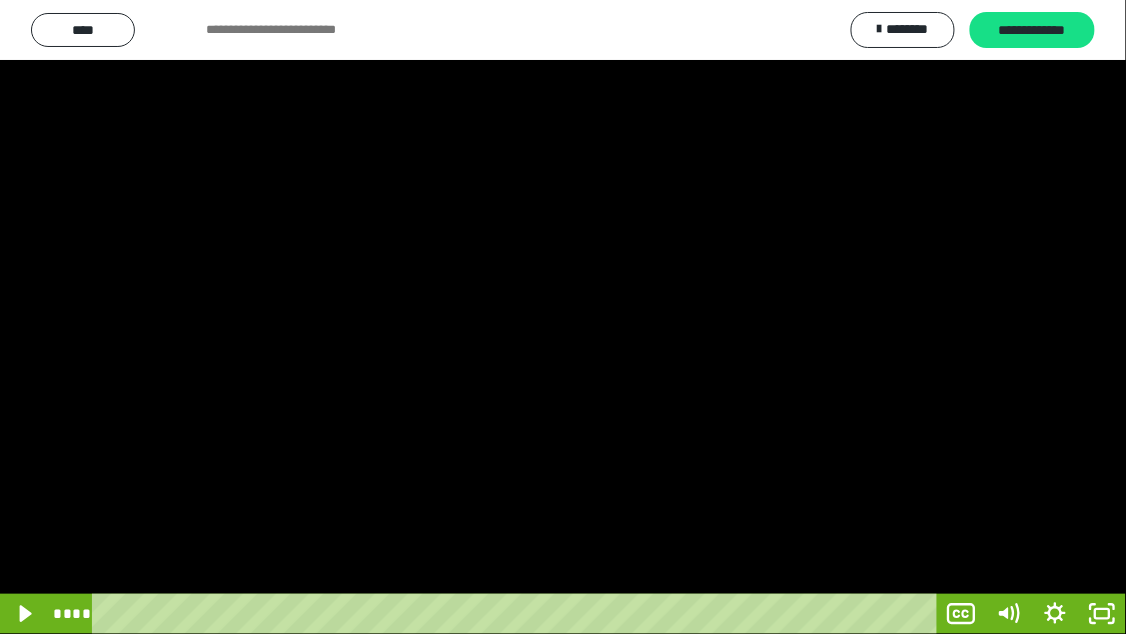 click at bounding box center (563, 317) 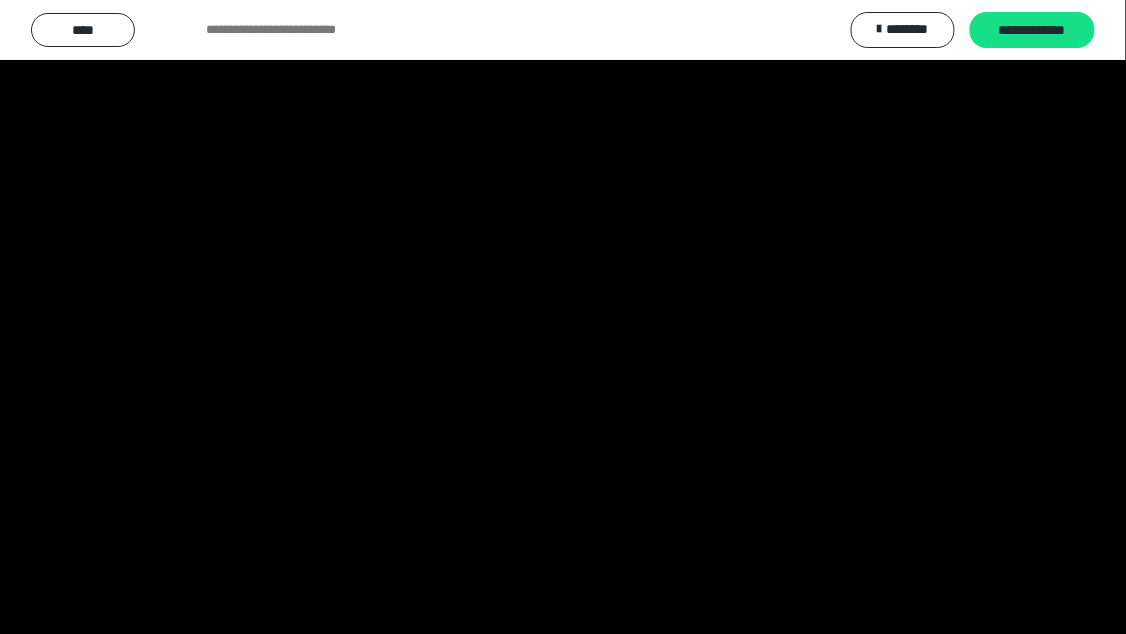 click at bounding box center [563, 317] 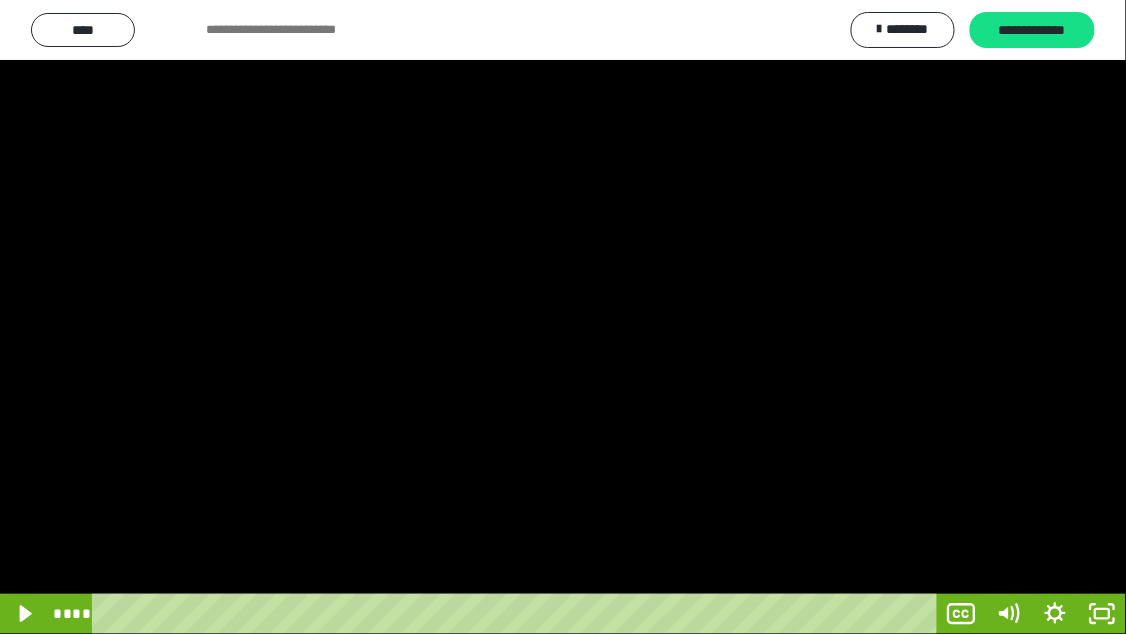 click at bounding box center [563, 317] 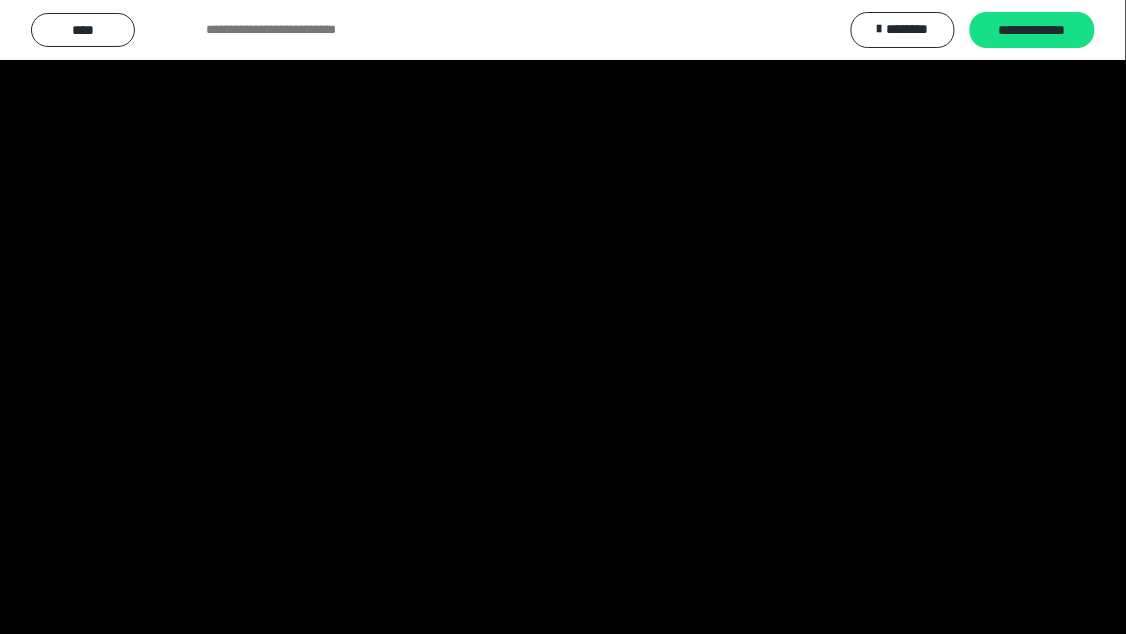 click at bounding box center (563, 317) 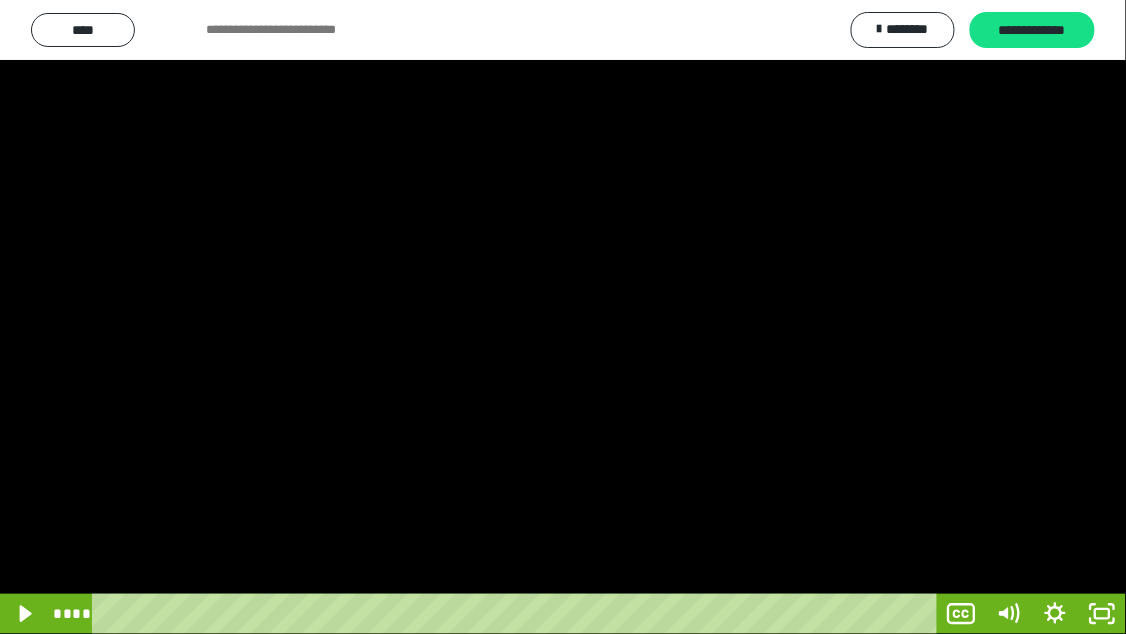 click at bounding box center [563, 317] 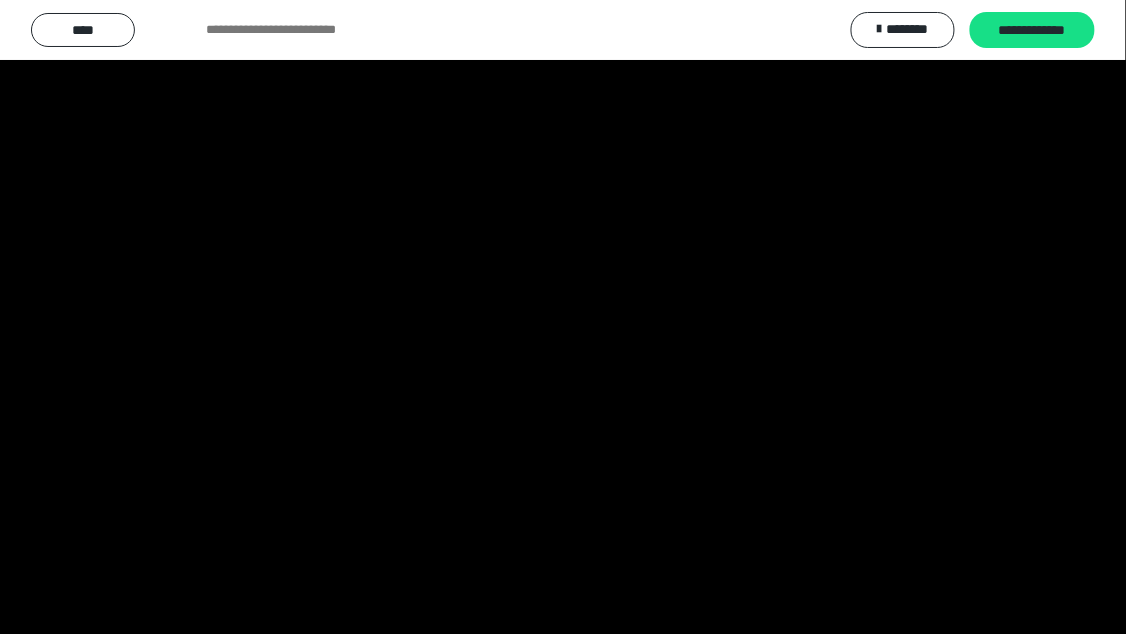 click at bounding box center (563, 317) 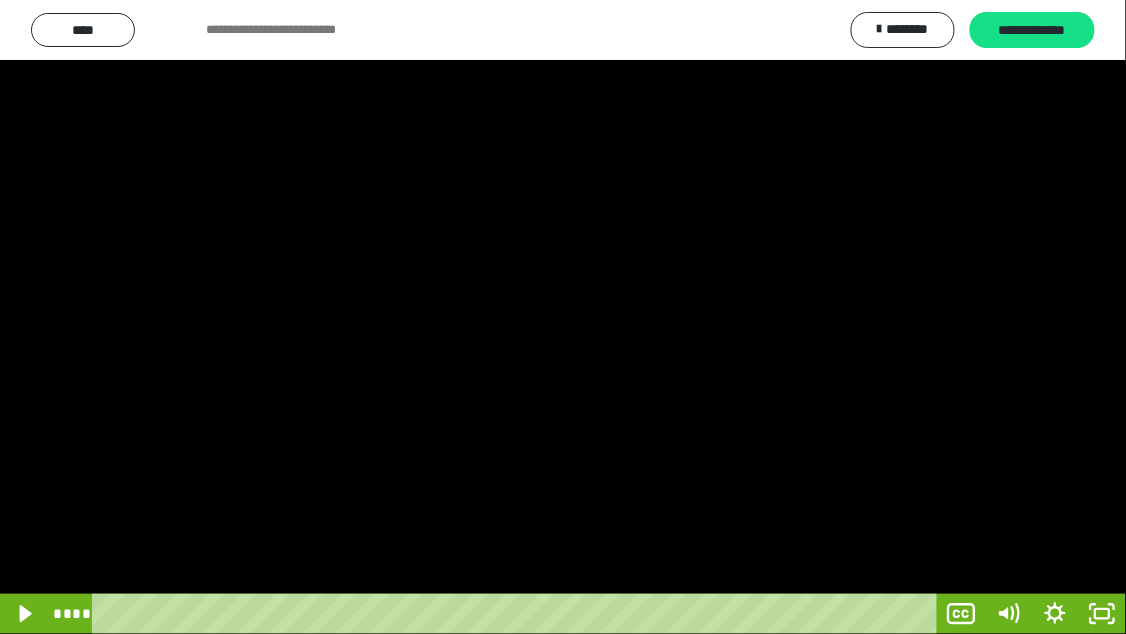 click at bounding box center [563, 317] 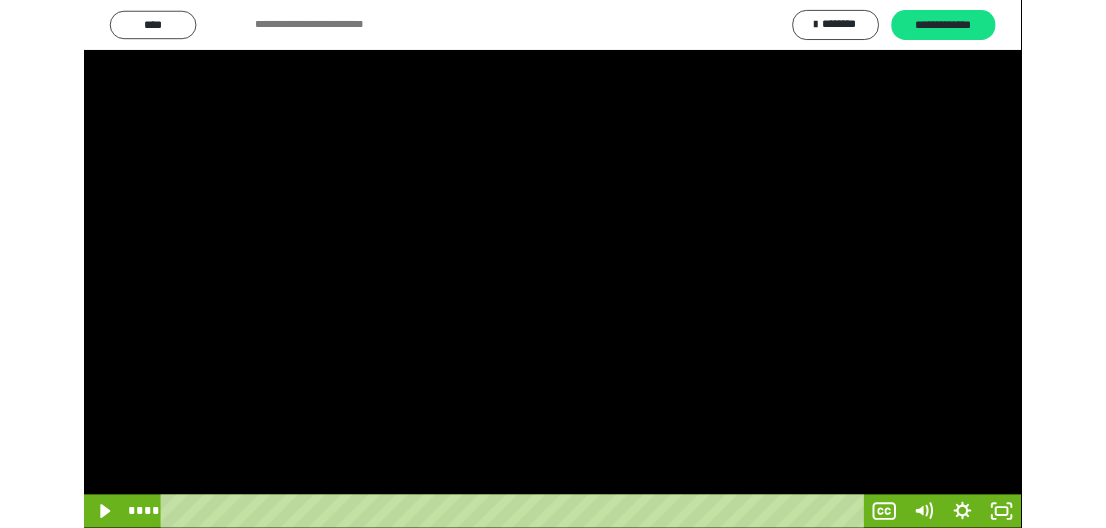 scroll, scrollTop: 181, scrollLeft: 0, axis: vertical 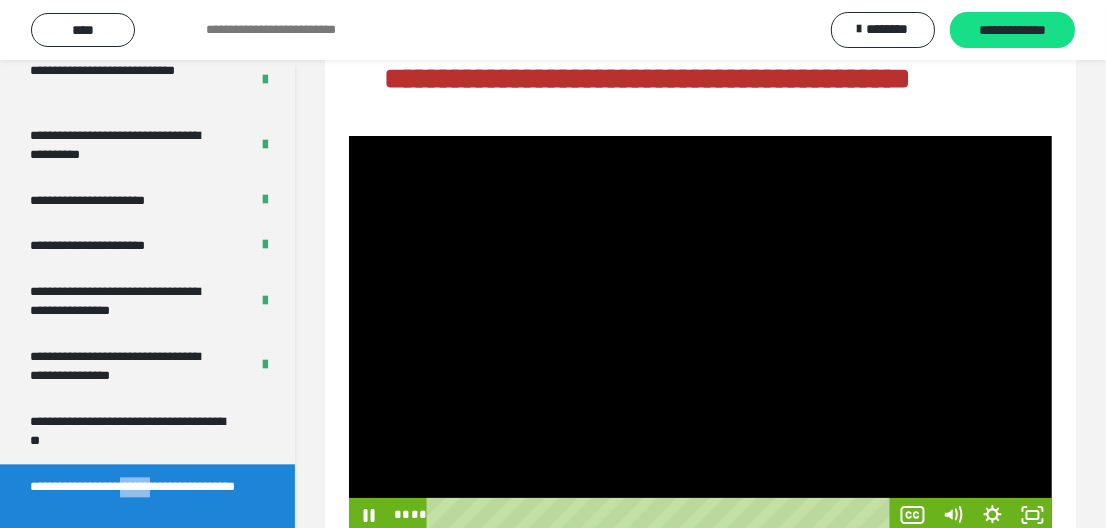 click at bounding box center [700, 334] 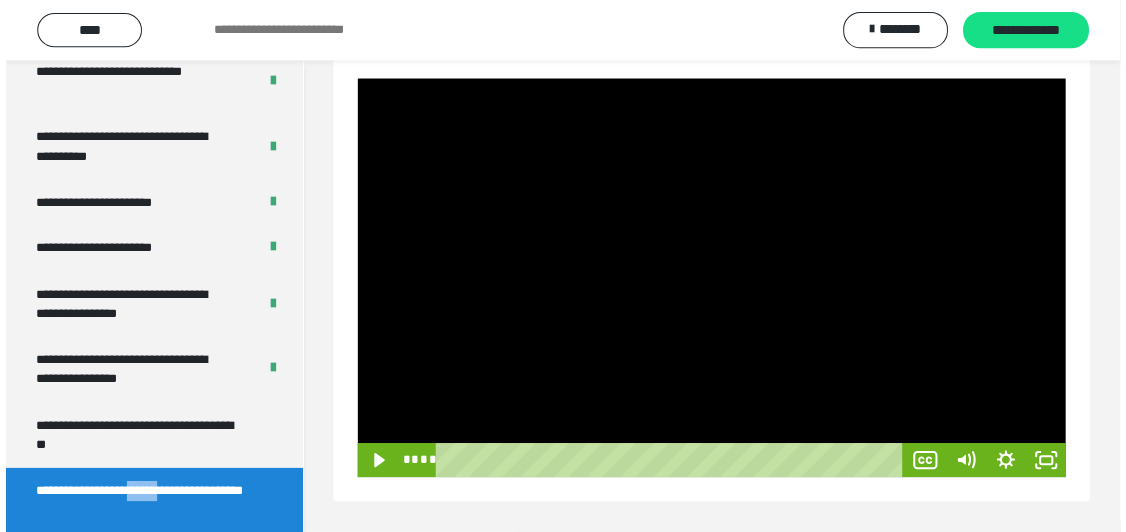 scroll, scrollTop: 283, scrollLeft: 0, axis: vertical 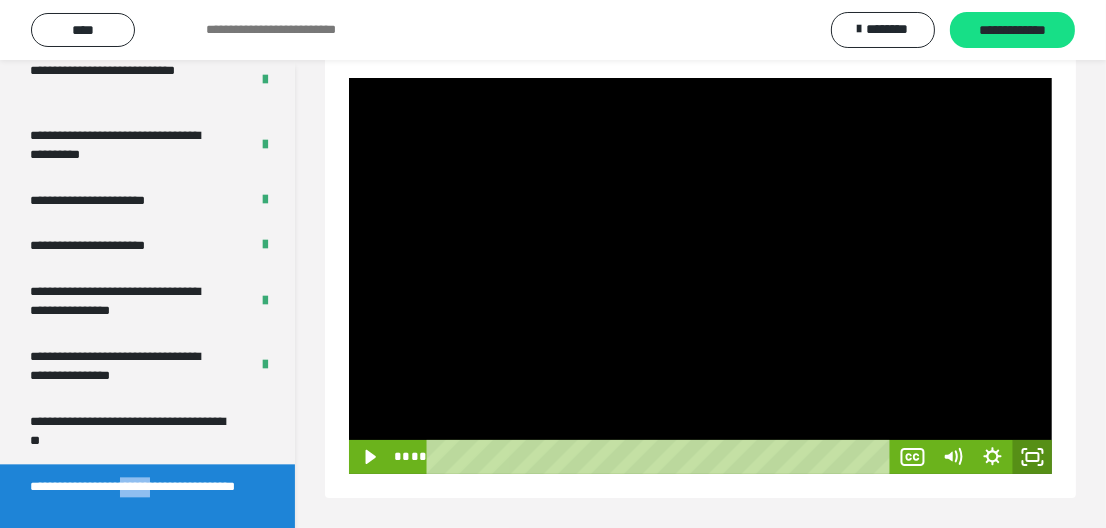 click 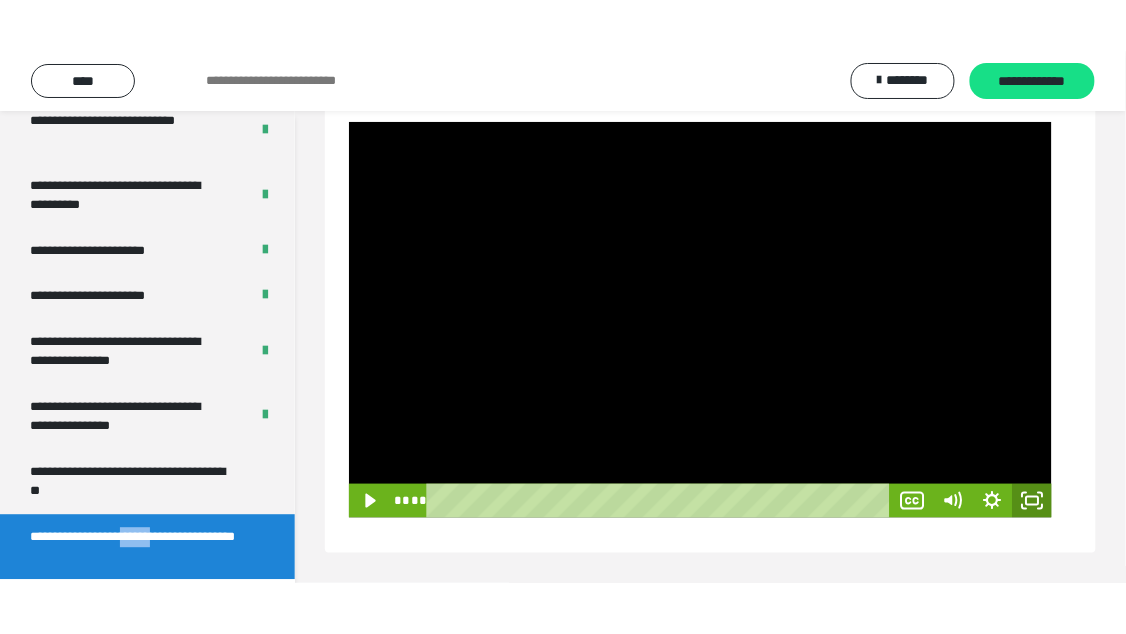 scroll, scrollTop: 191, scrollLeft: 0, axis: vertical 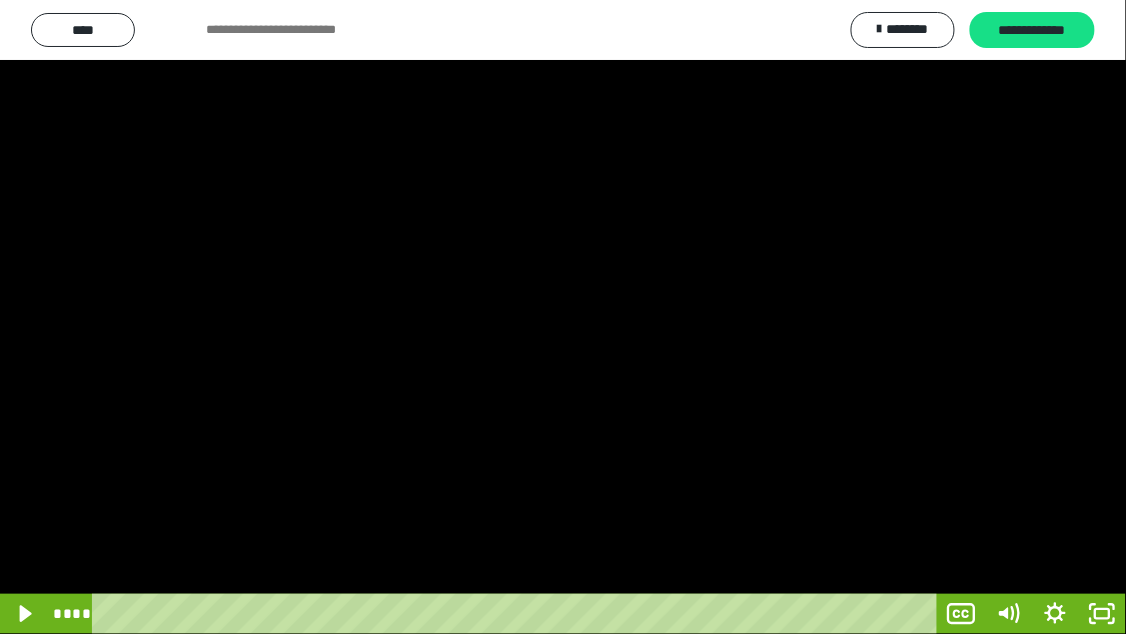 click at bounding box center [563, 317] 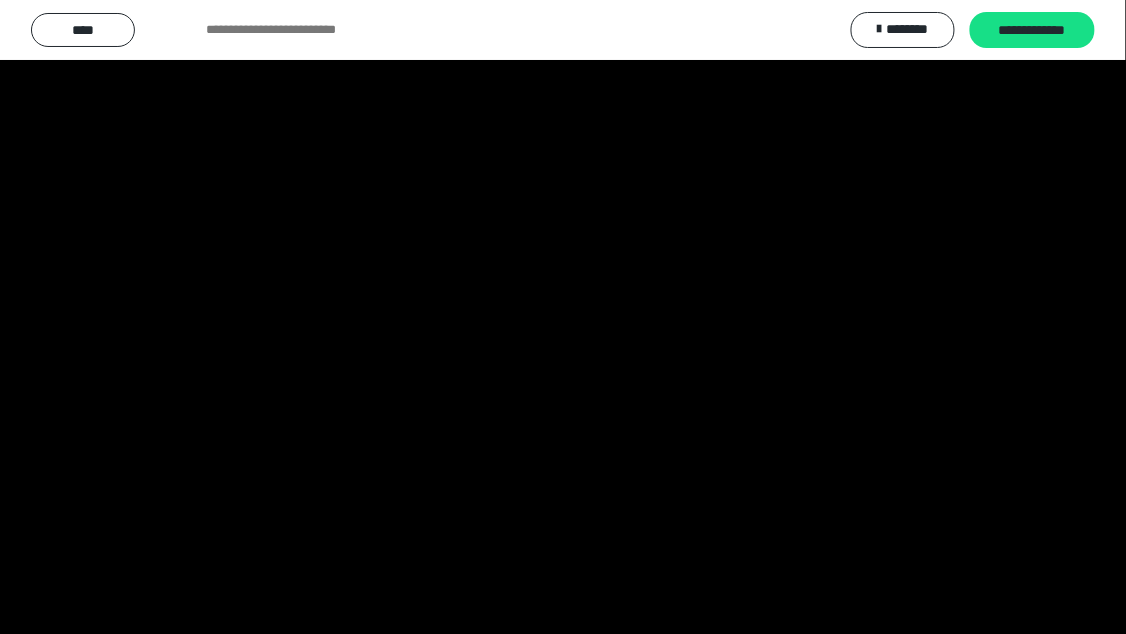 click at bounding box center [563, 317] 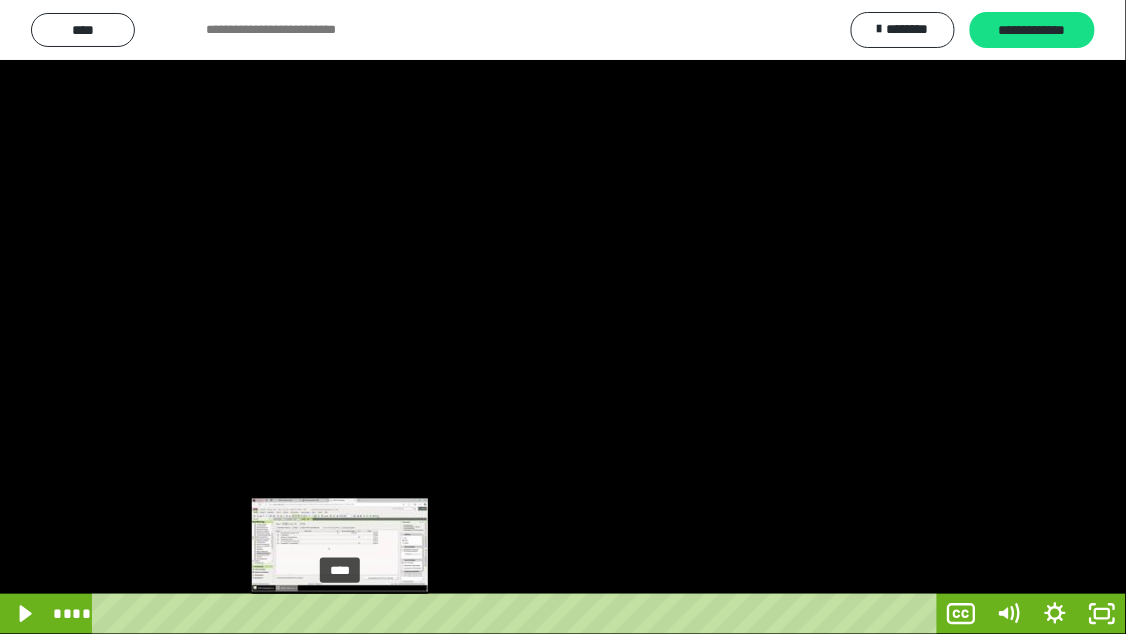 click on "****" at bounding box center (517, 614) 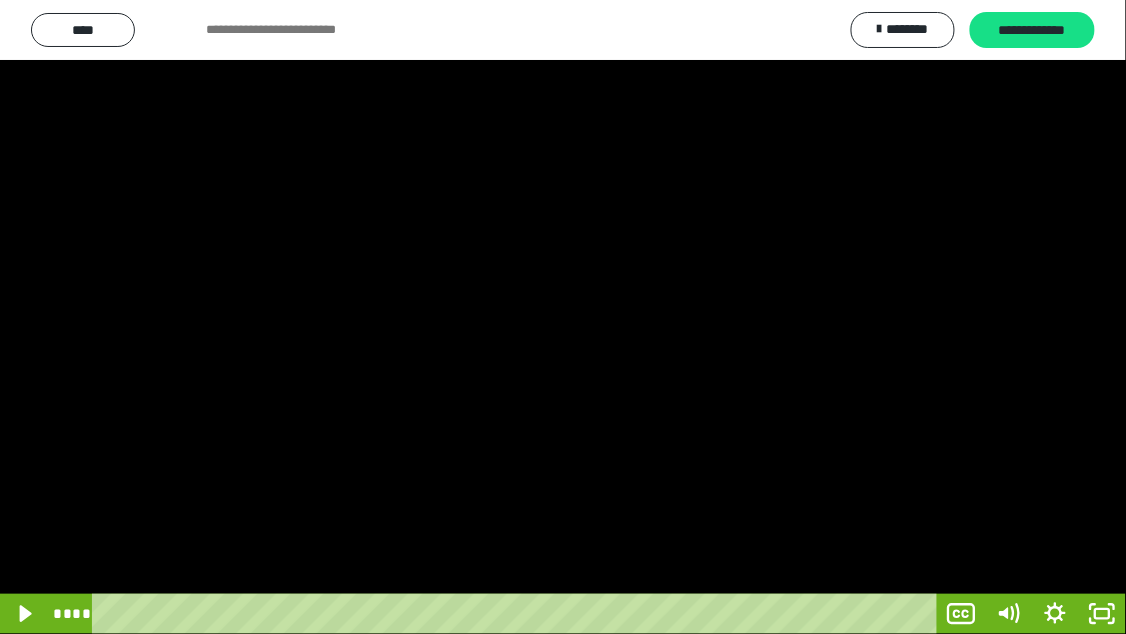 click at bounding box center (563, 317) 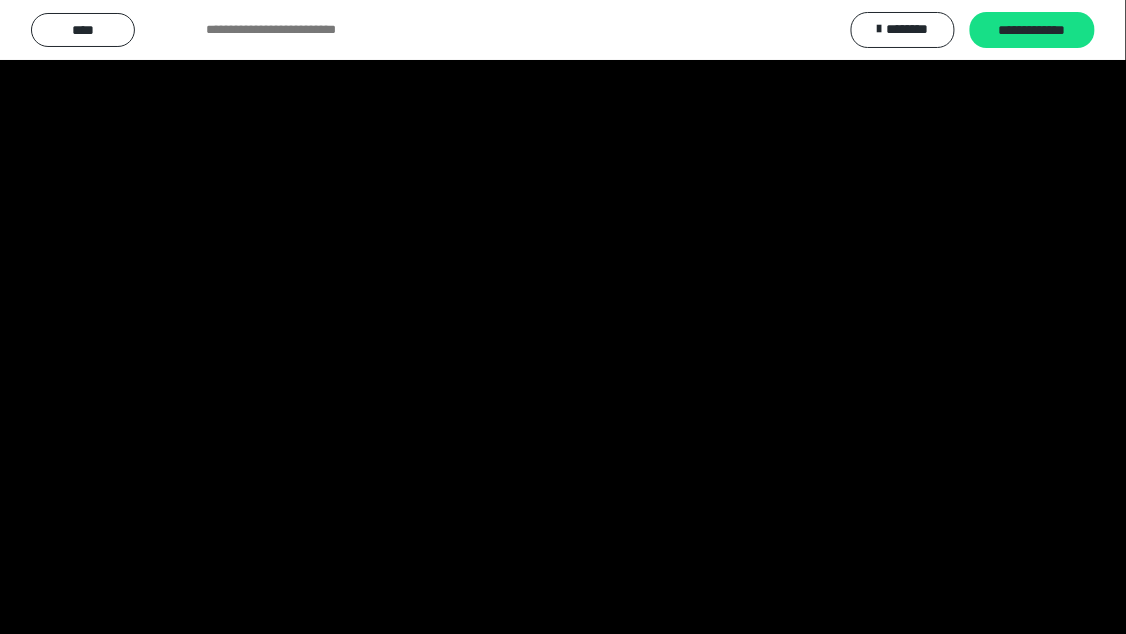 click at bounding box center (563, 317) 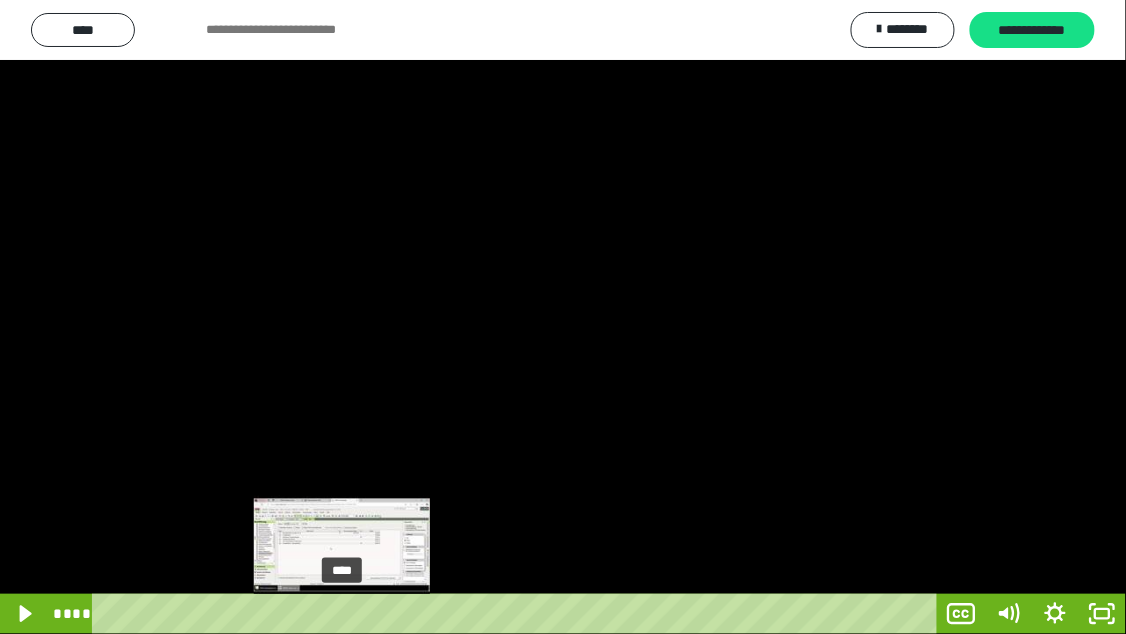 click on "****" at bounding box center (517, 614) 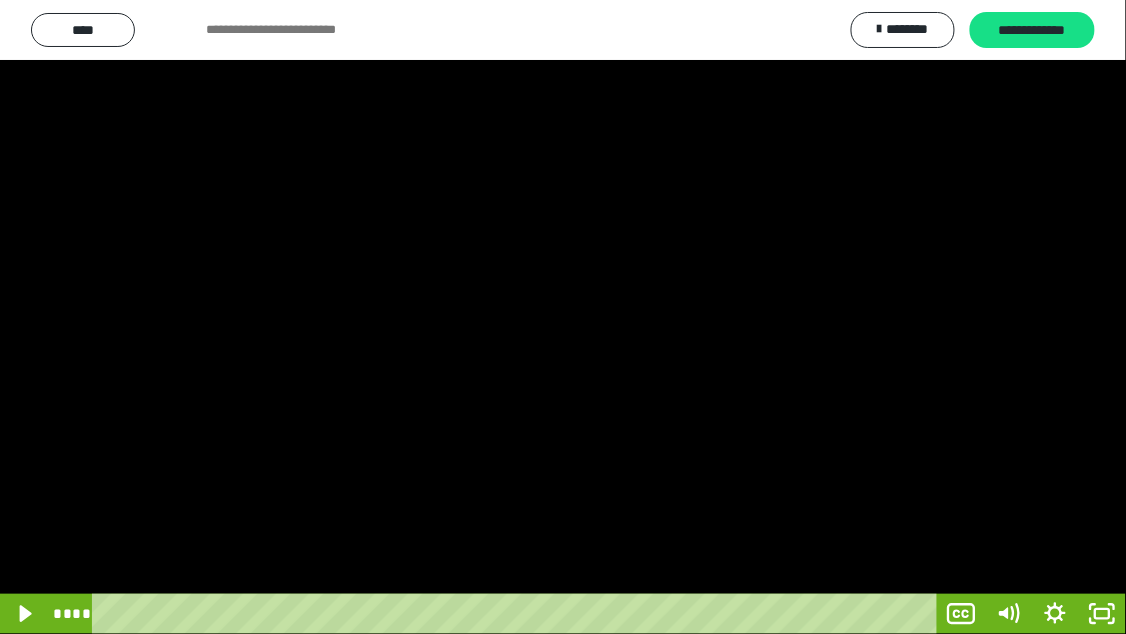 click at bounding box center [563, 317] 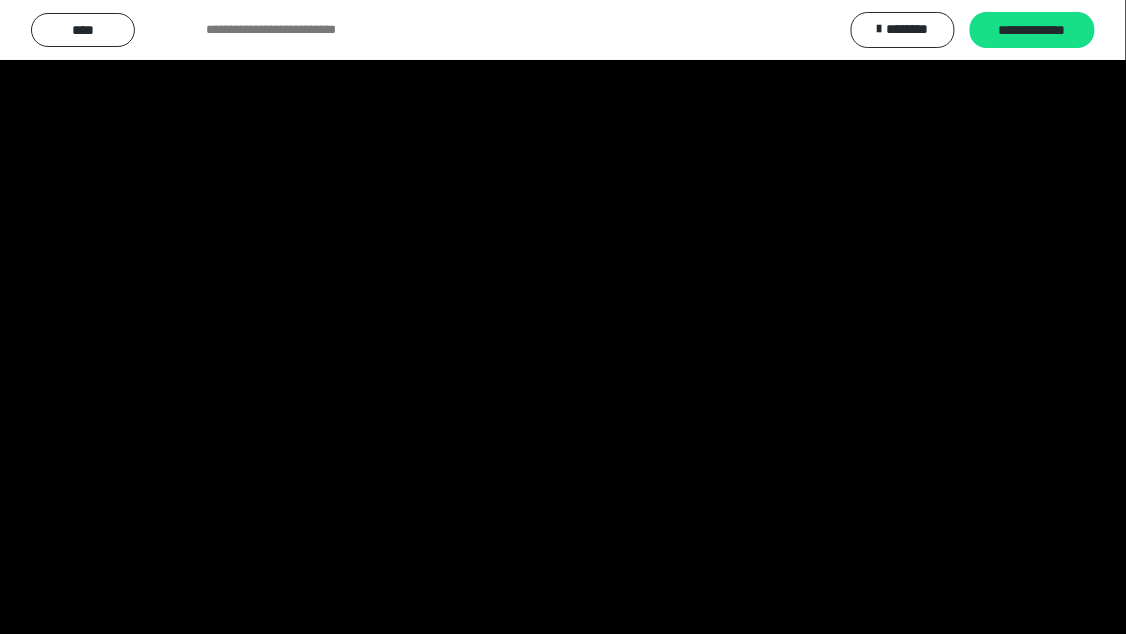 click at bounding box center (563, 317) 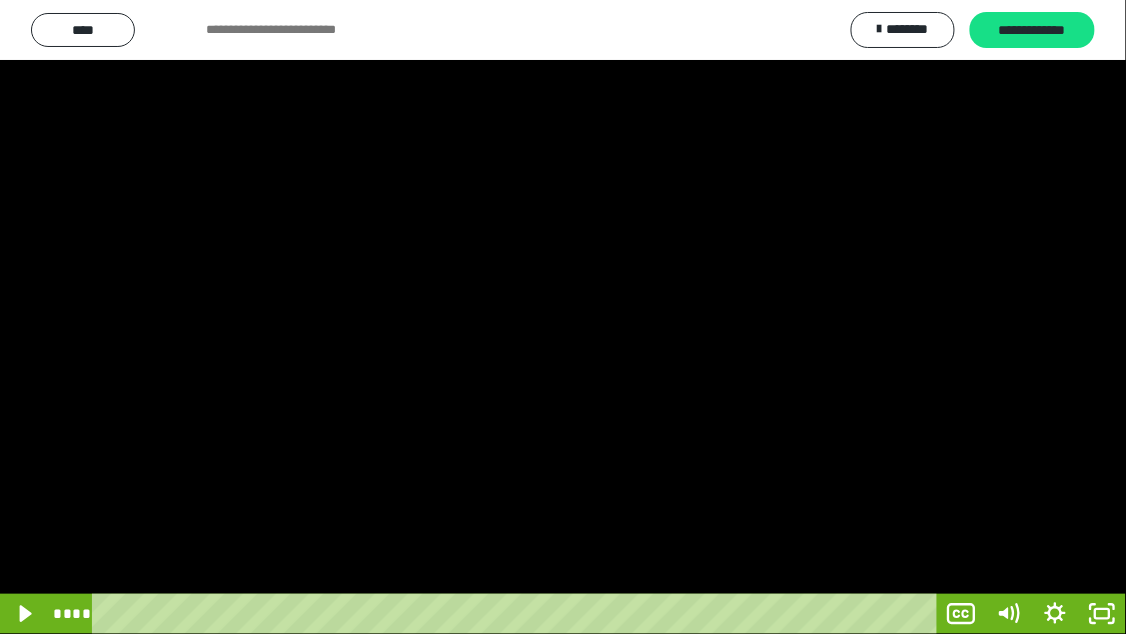 click at bounding box center [563, 317] 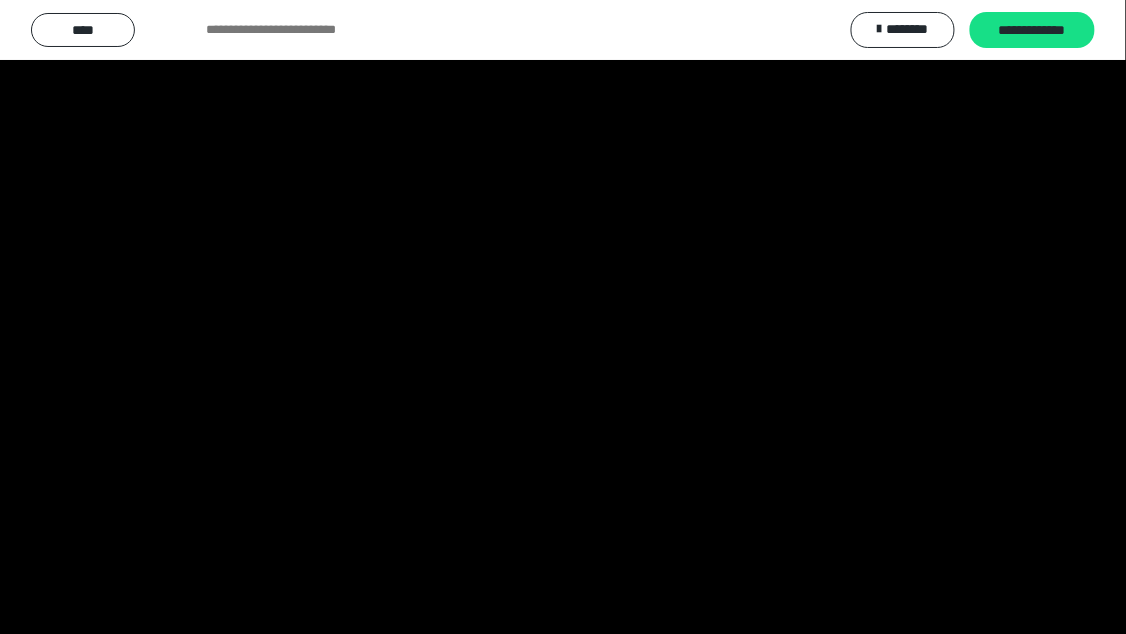 click at bounding box center [563, 317] 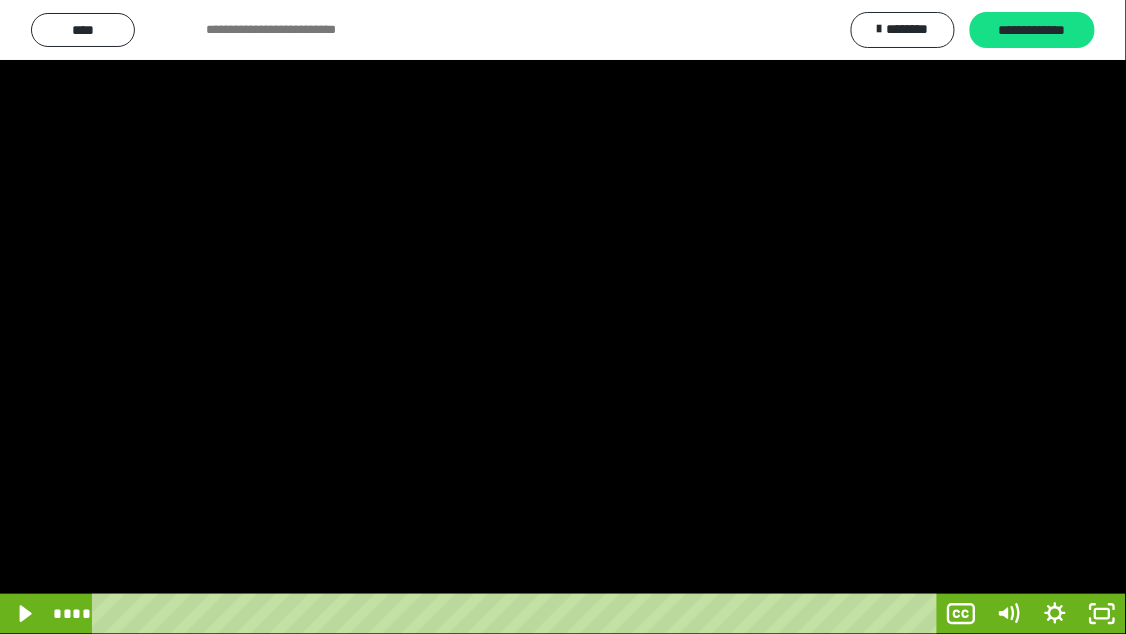 click at bounding box center (563, 317) 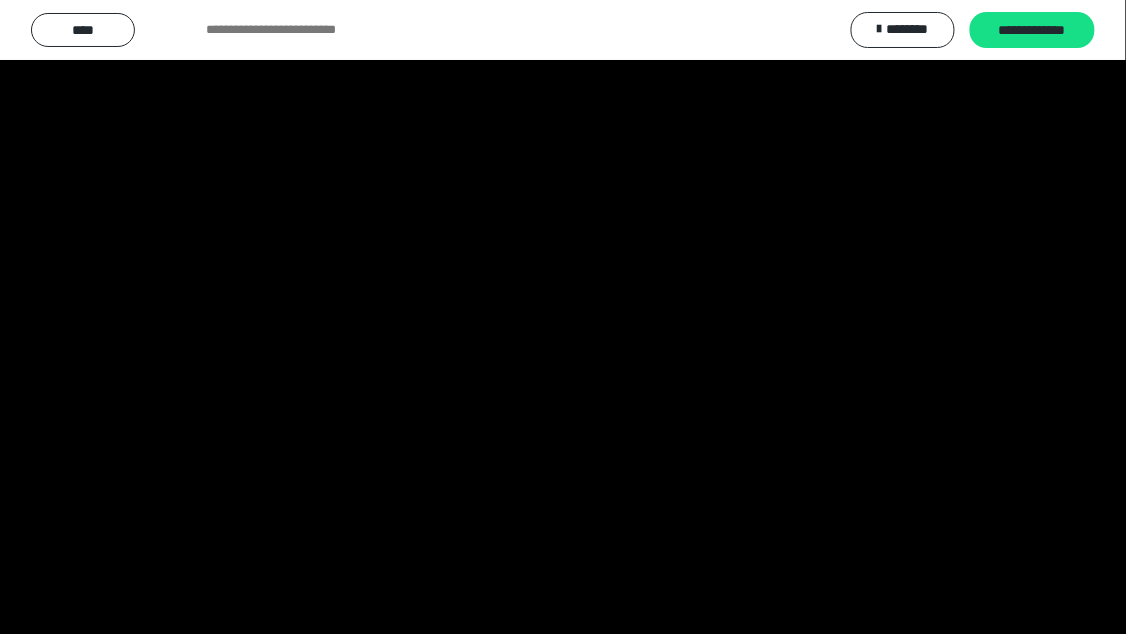 click at bounding box center [563, 317] 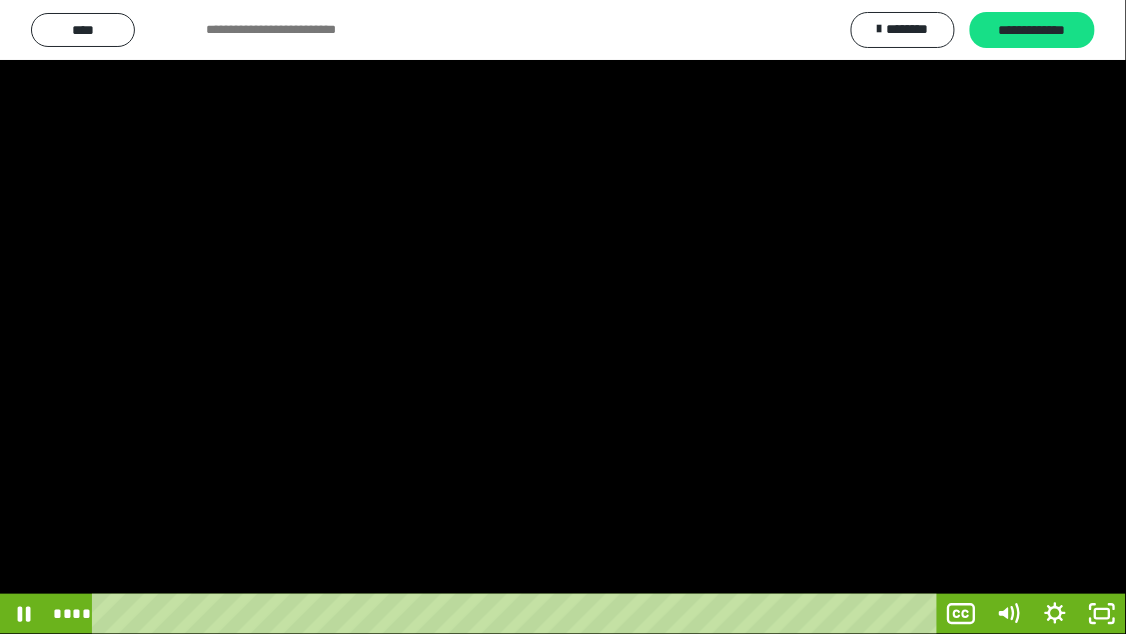 click at bounding box center [563, 317] 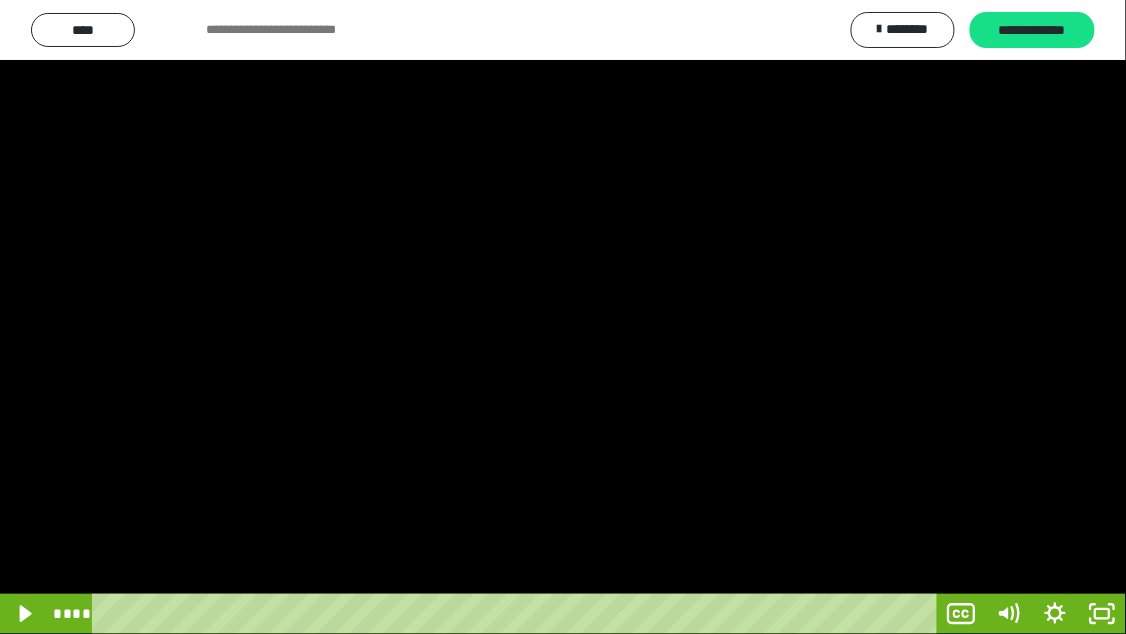 drag, startPoint x: 809, startPoint y: 184, endPoint x: 768, endPoint y: 265, distance: 90.78546 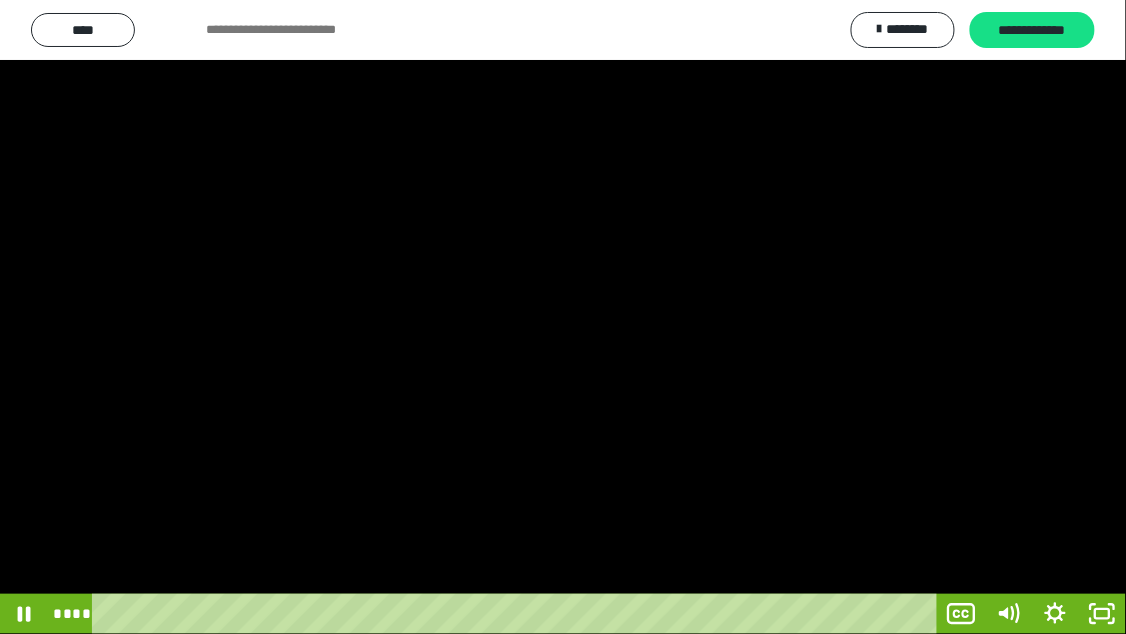 click at bounding box center [563, 317] 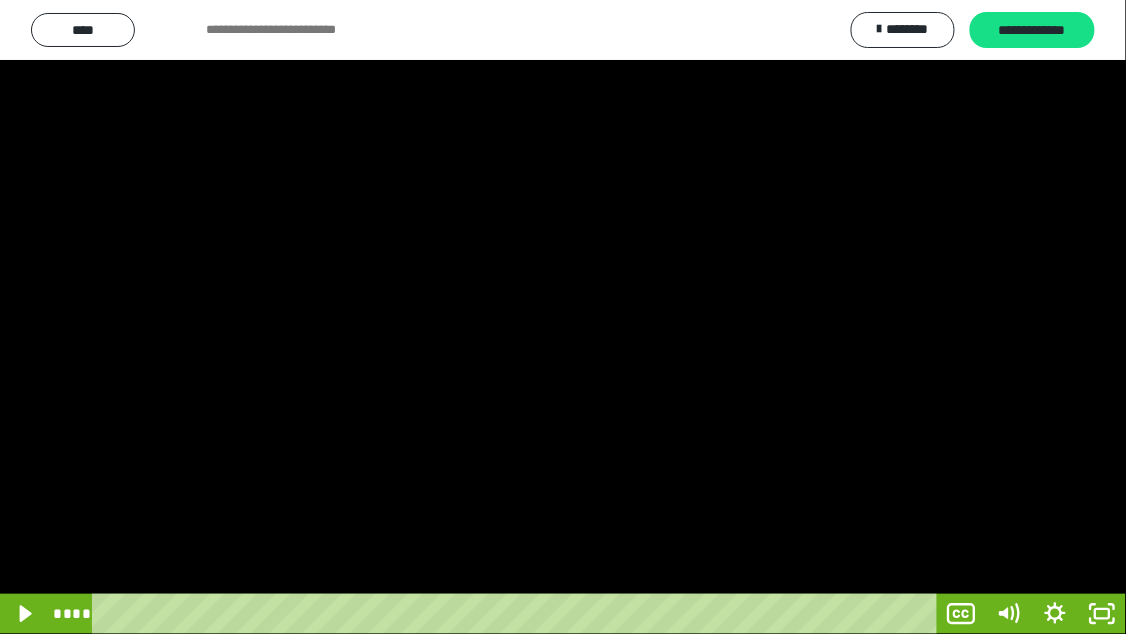 click at bounding box center (563, 317) 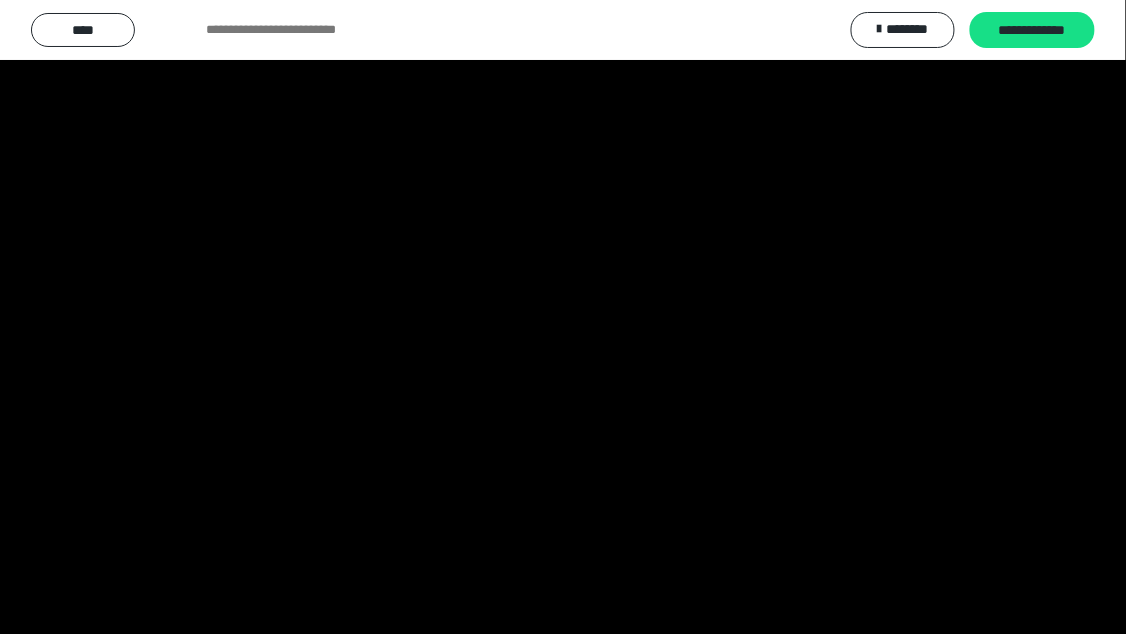 click at bounding box center (563, 317) 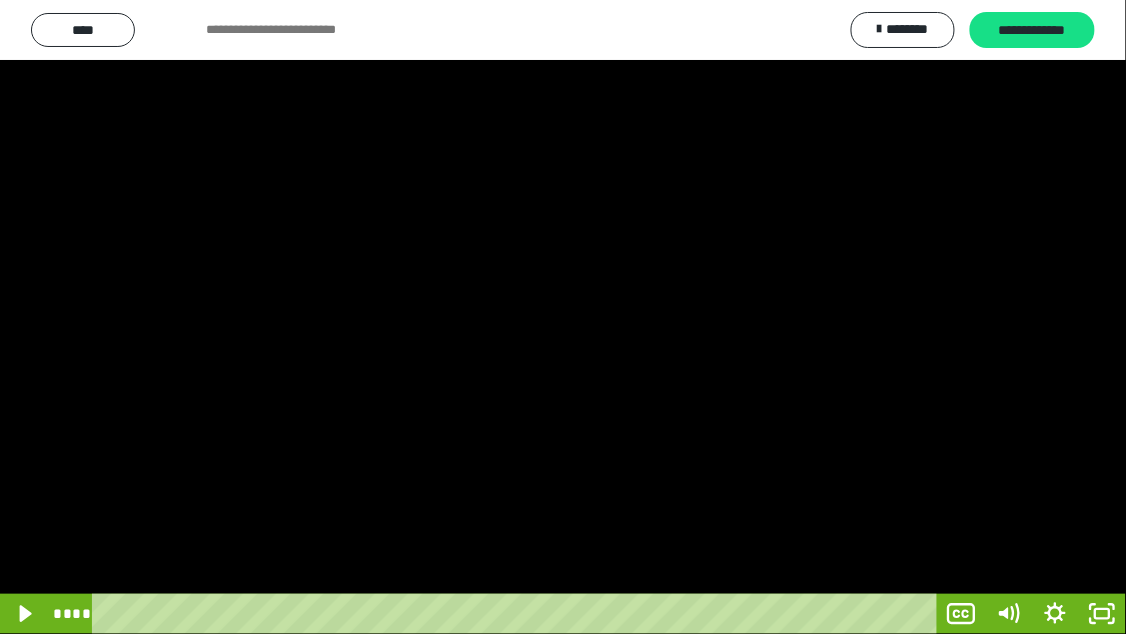 click at bounding box center [563, 317] 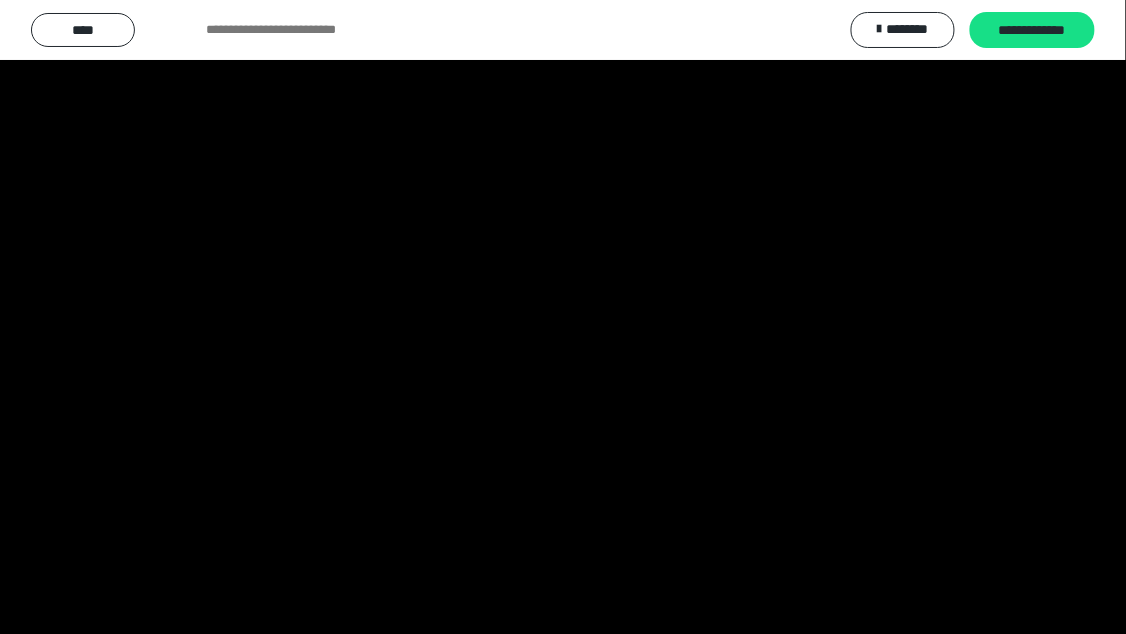 click at bounding box center [563, 317] 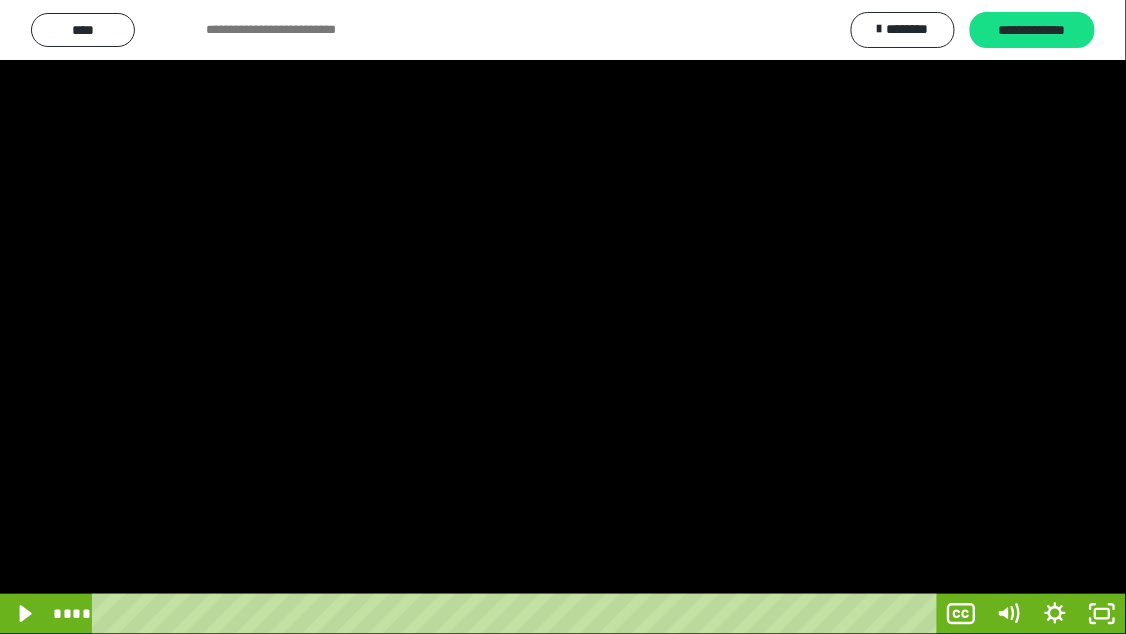 click at bounding box center [563, 317] 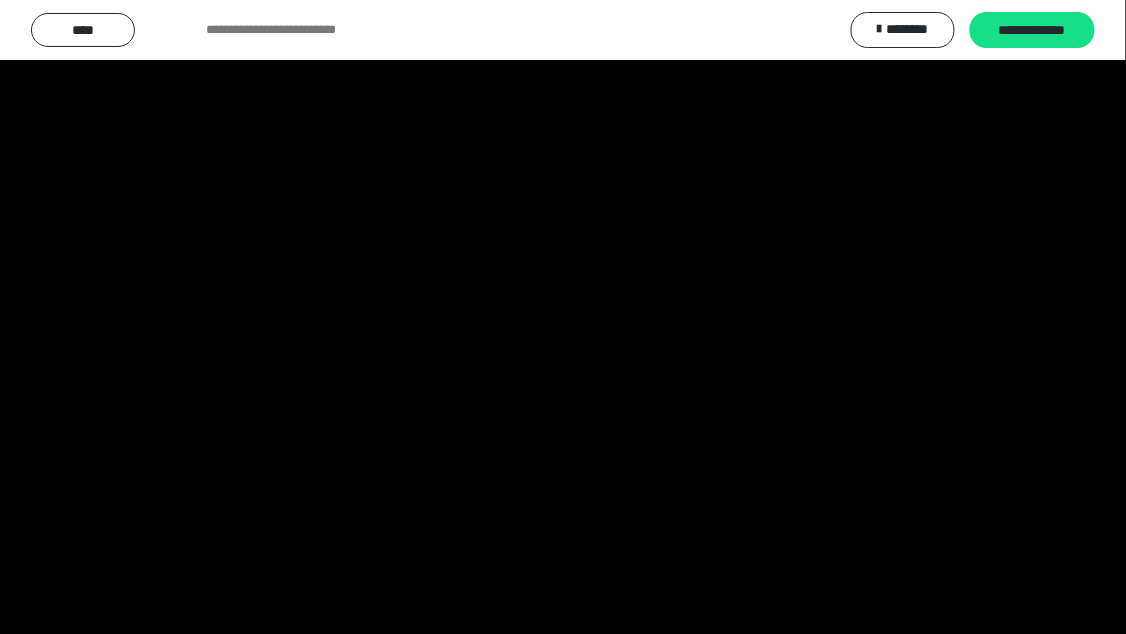 click at bounding box center (563, 317) 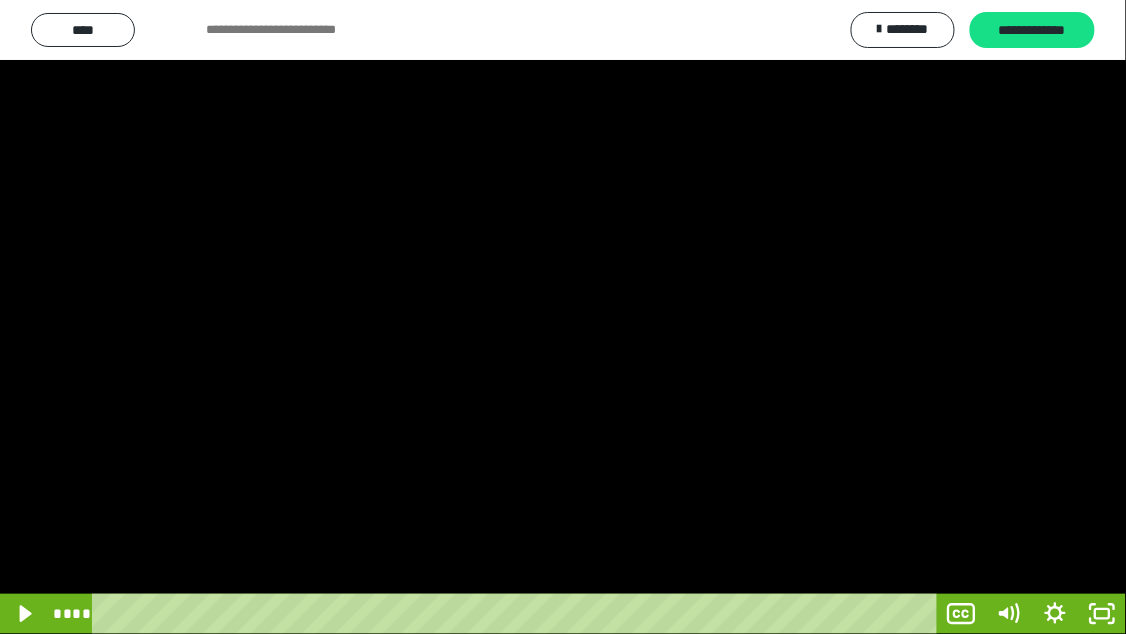 click at bounding box center (563, 317) 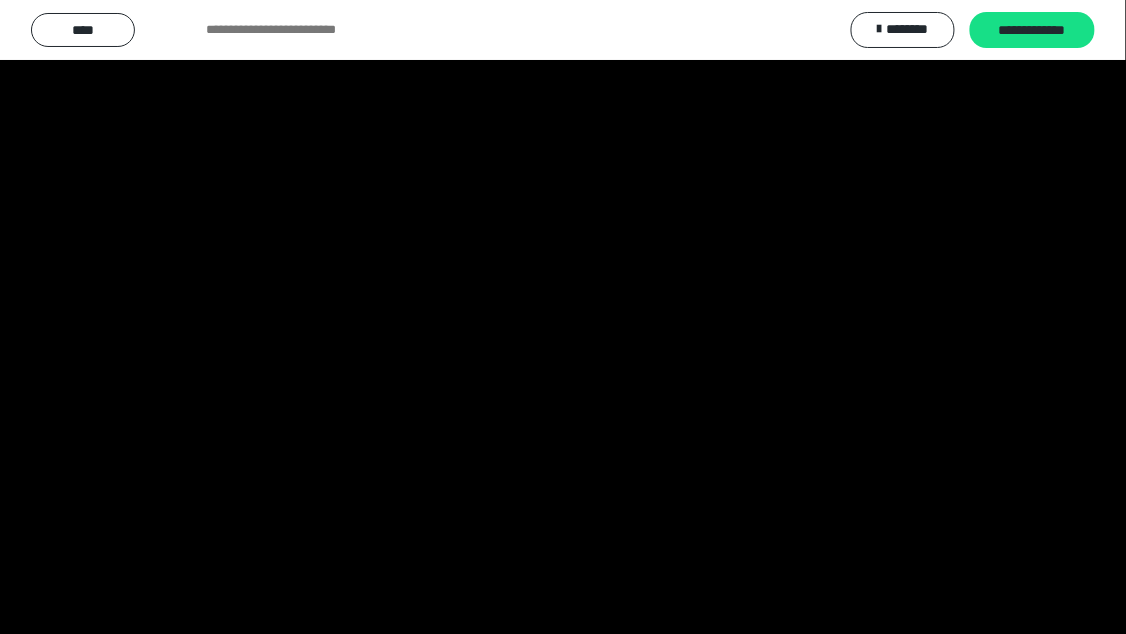 click at bounding box center (563, 317) 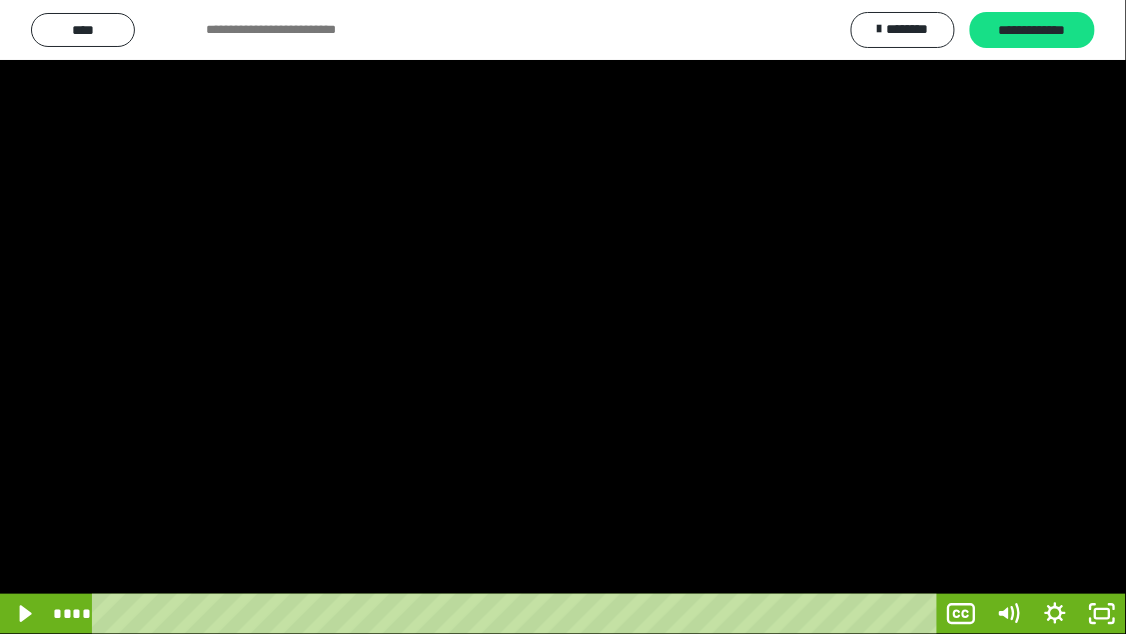 click at bounding box center (563, 317) 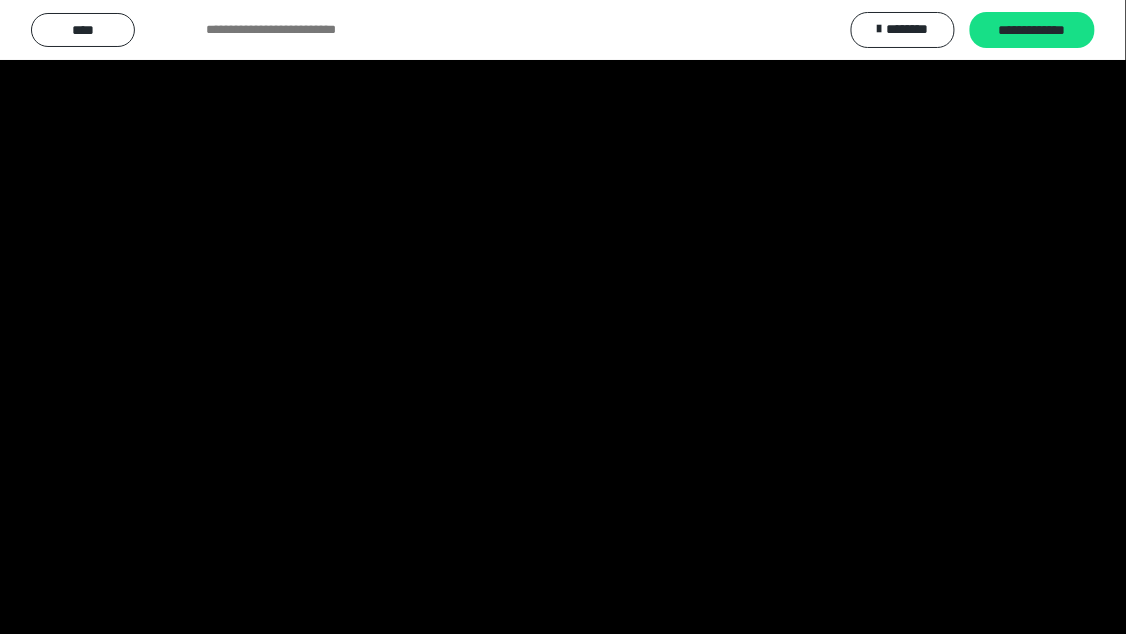 click at bounding box center (563, 317) 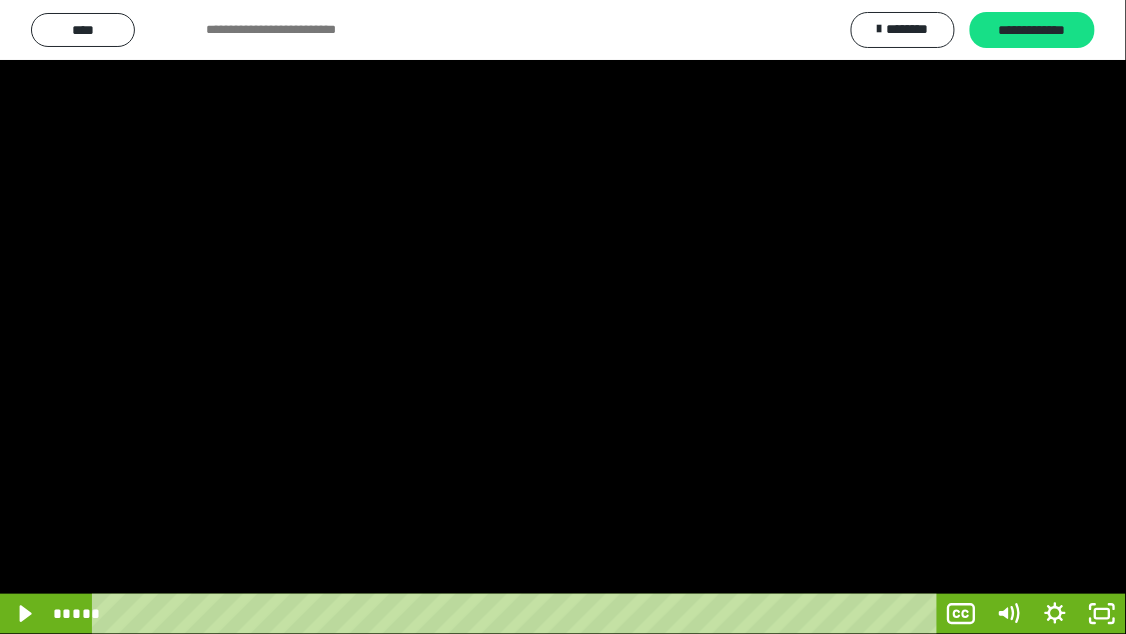 click at bounding box center (563, 317) 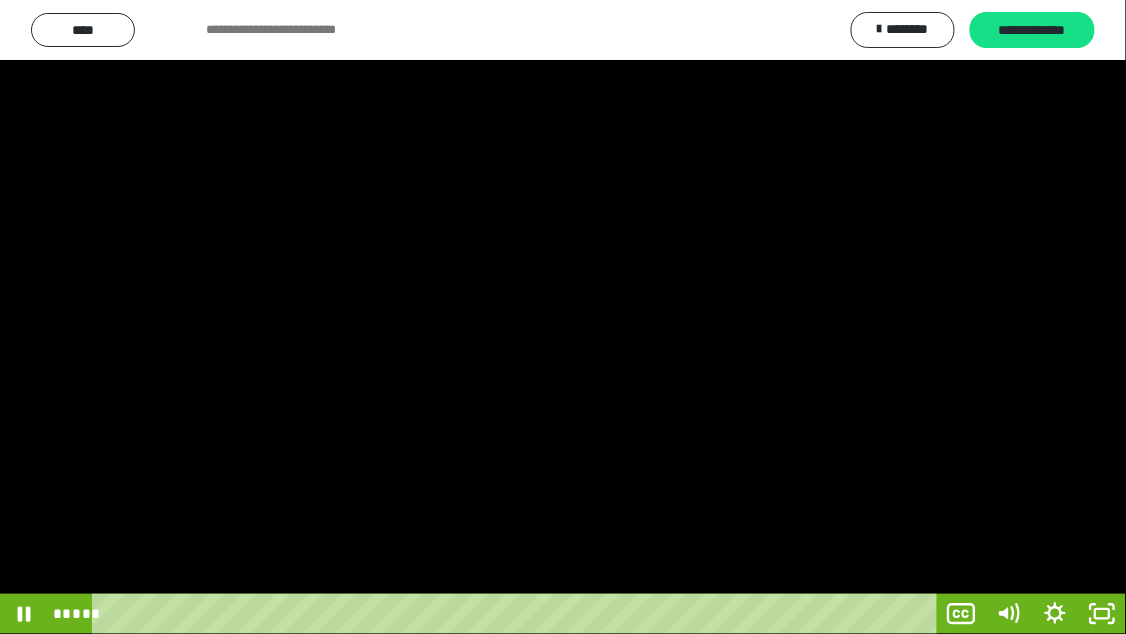 click at bounding box center (563, 317) 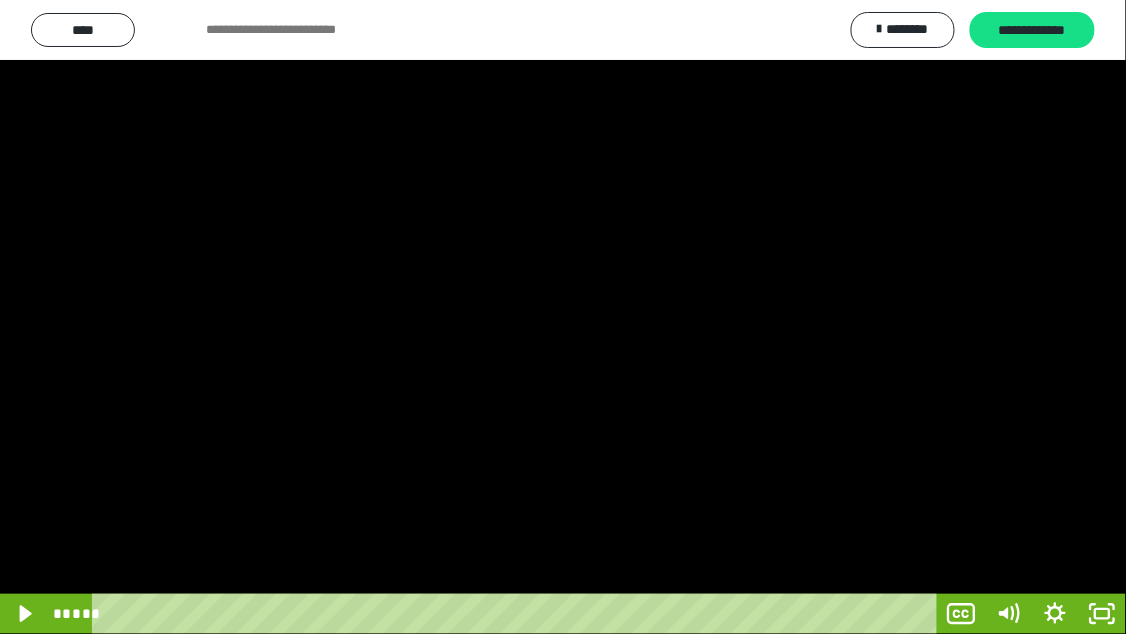 click at bounding box center [563, 317] 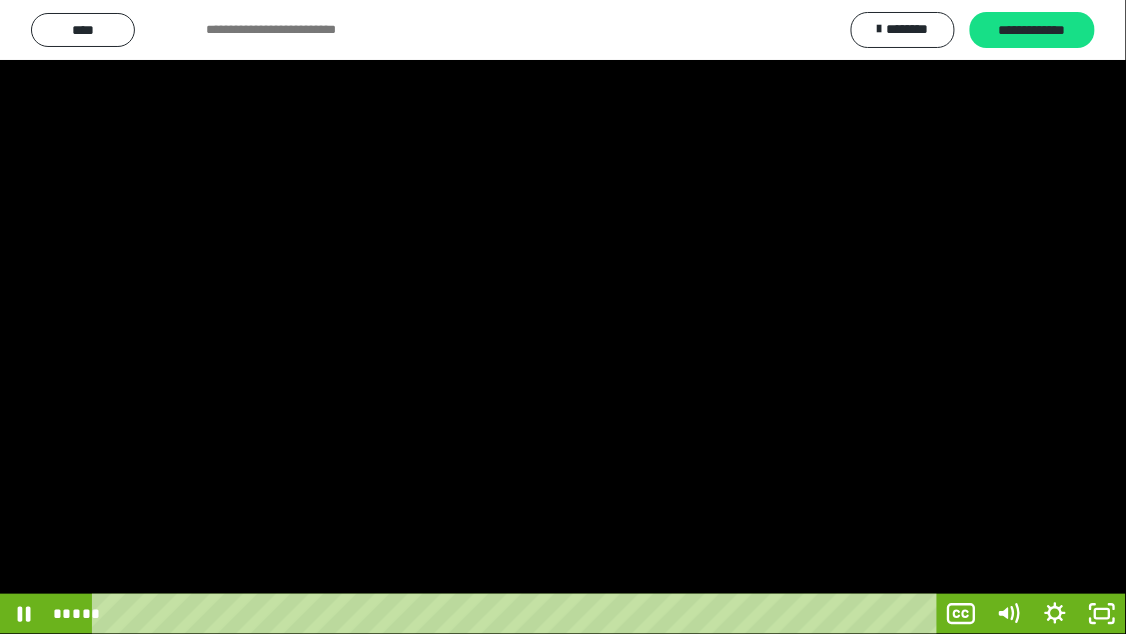 click at bounding box center [563, 317] 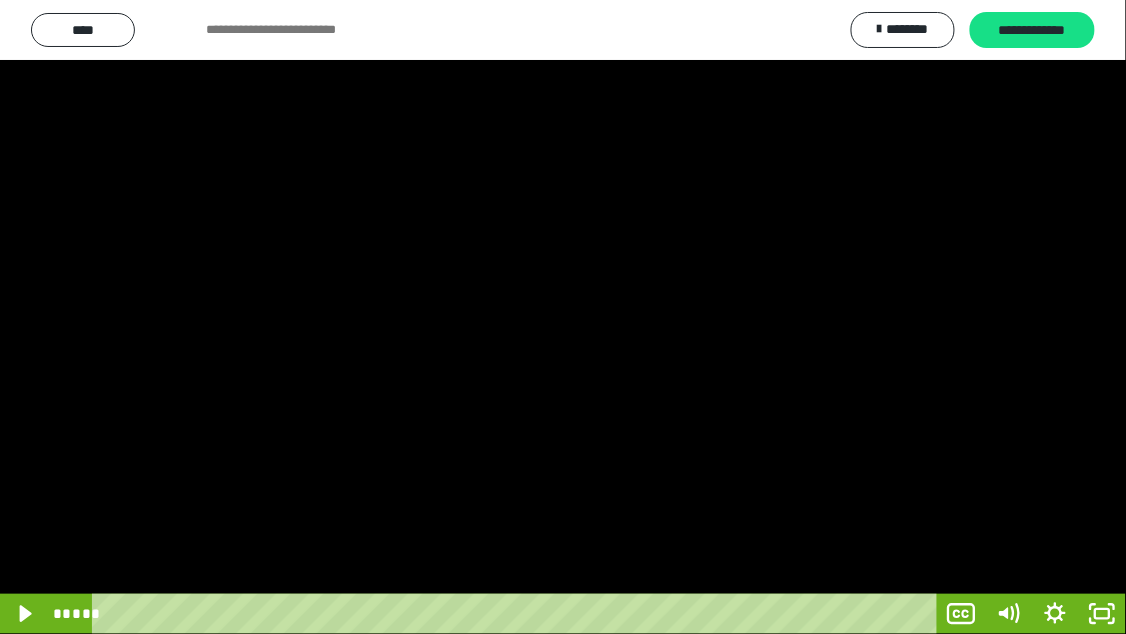 click at bounding box center (563, 317) 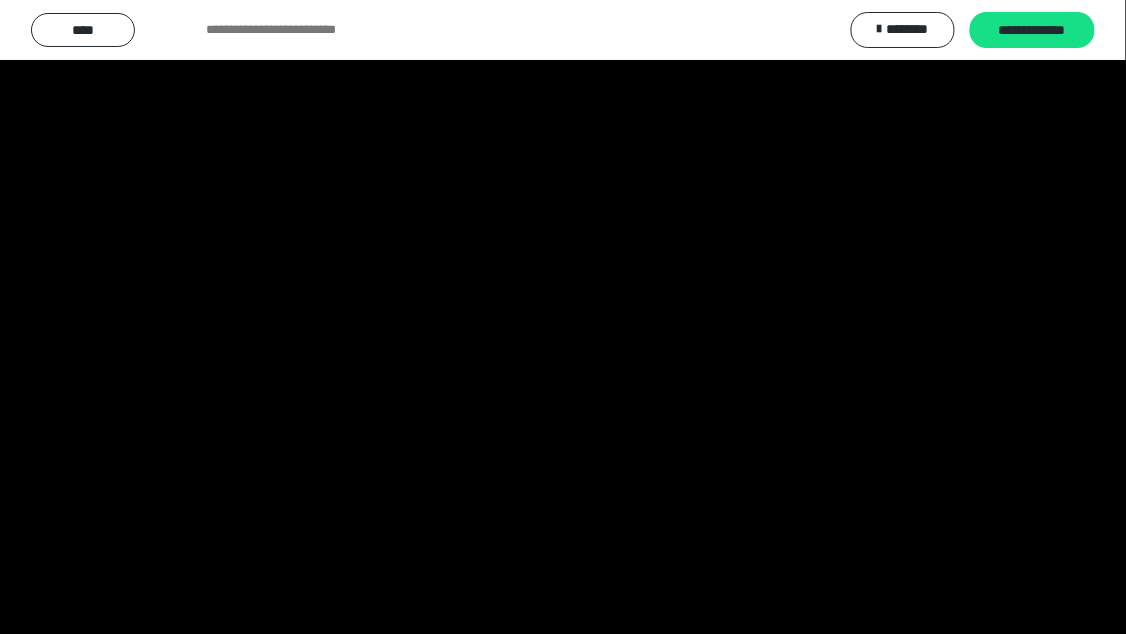 click at bounding box center (563, 317) 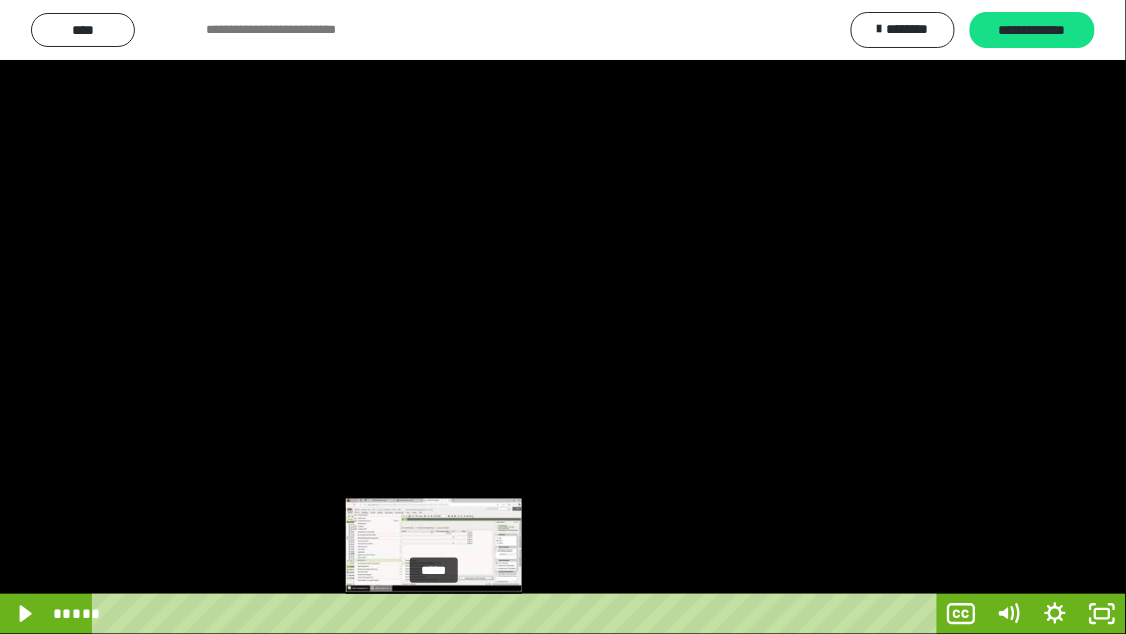 click on "*****" at bounding box center [517, 614] 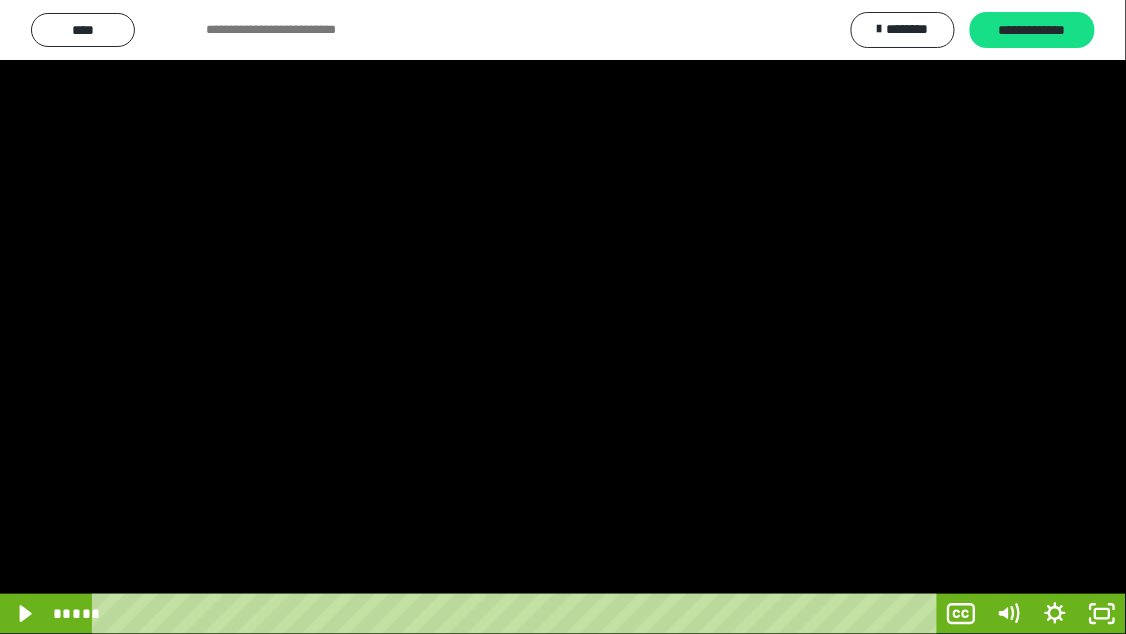 click at bounding box center (563, 317) 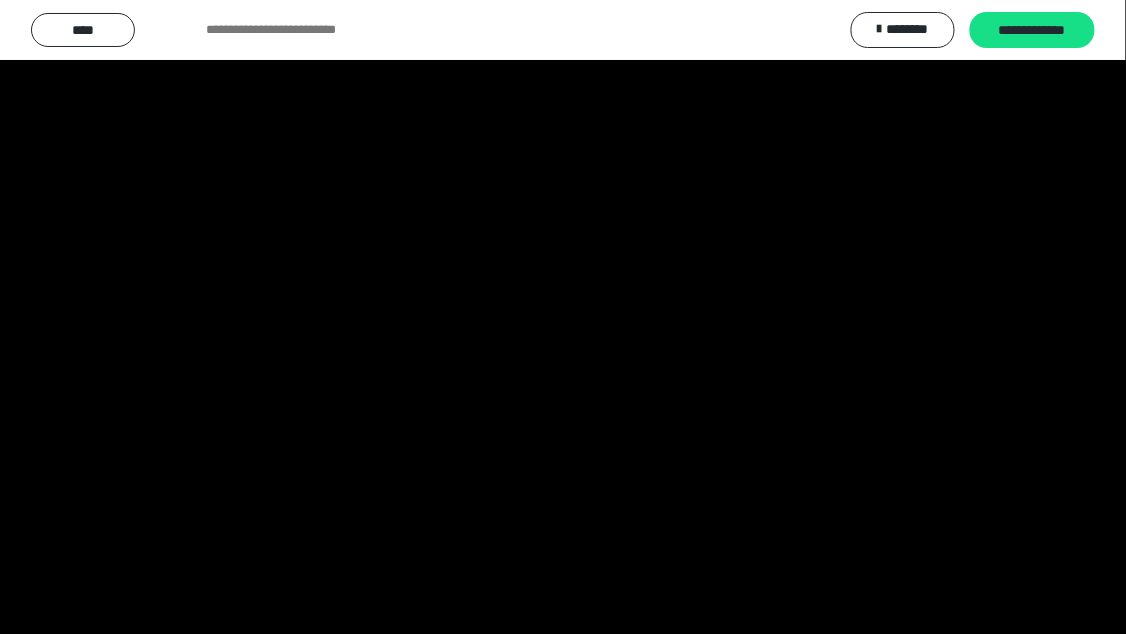 click at bounding box center [563, 317] 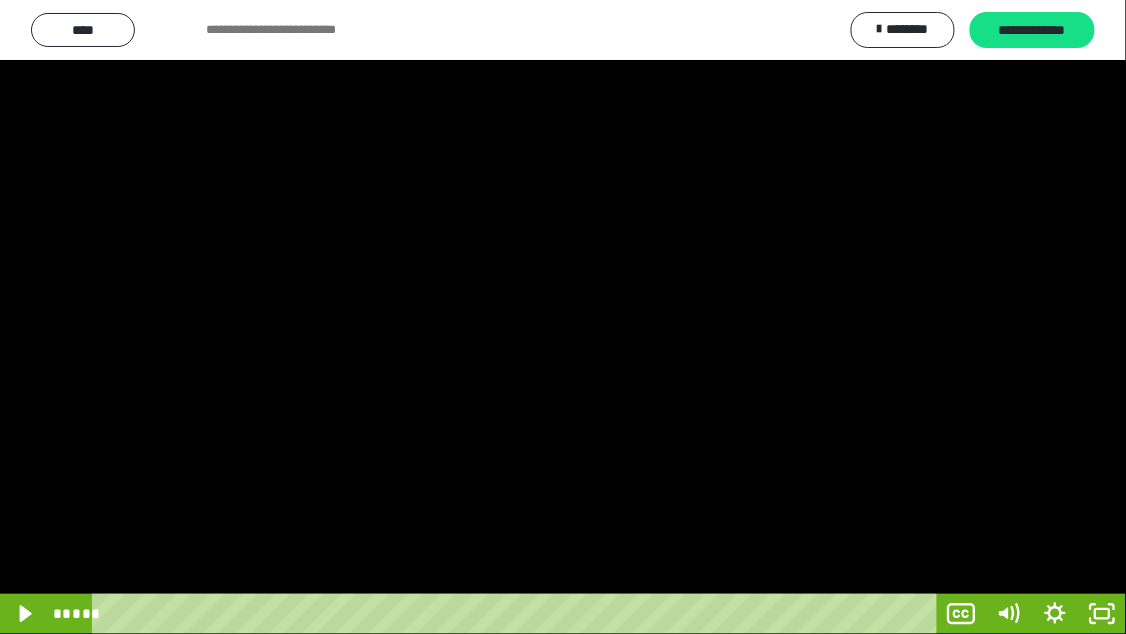 click at bounding box center [563, 317] 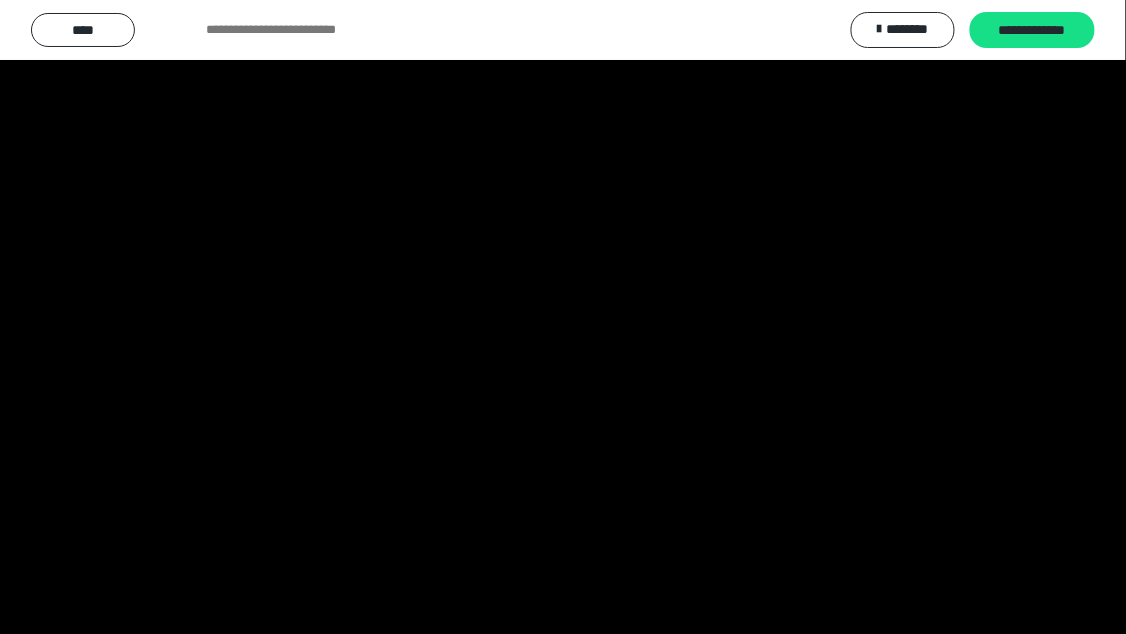 click at bounding box center [563, 317] 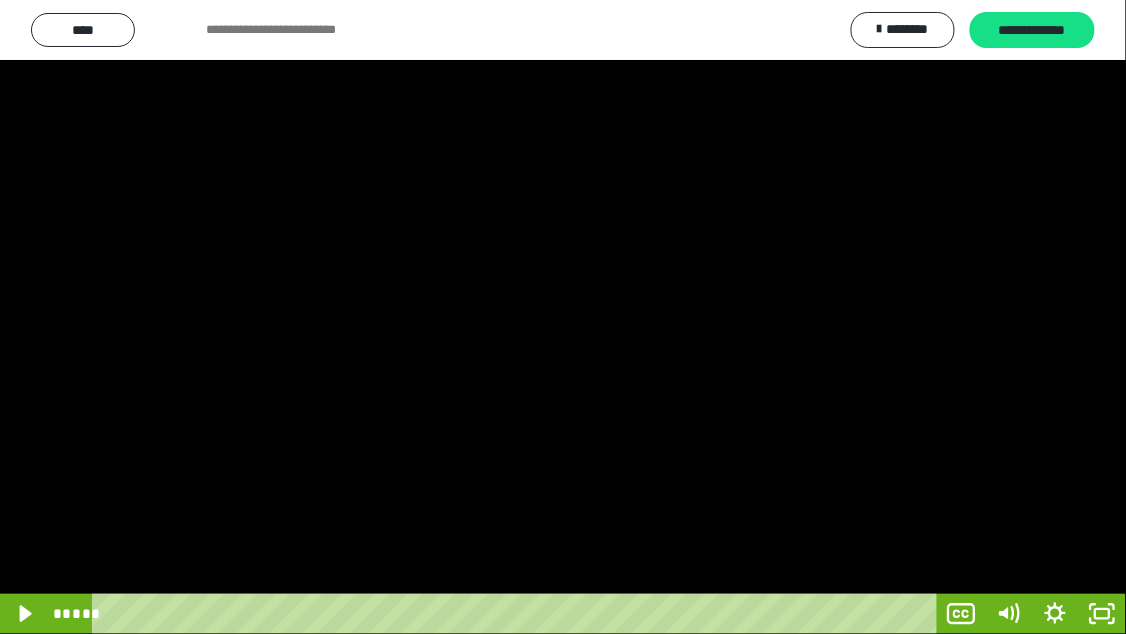 click at bounding box center [563, 317] 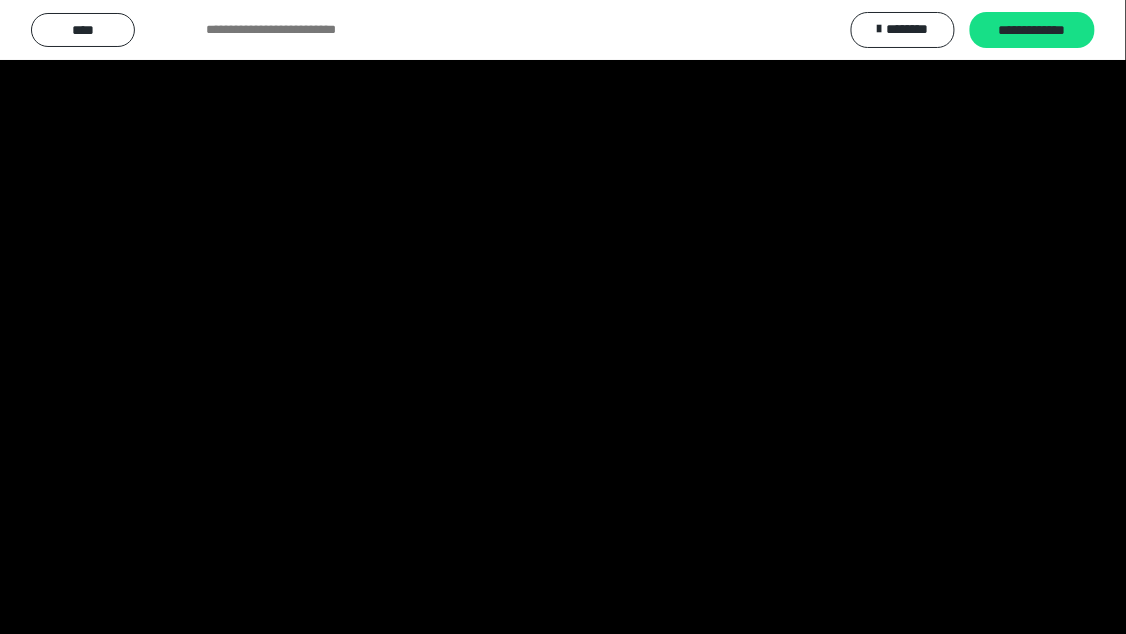 click at bounding box center [563, 317] 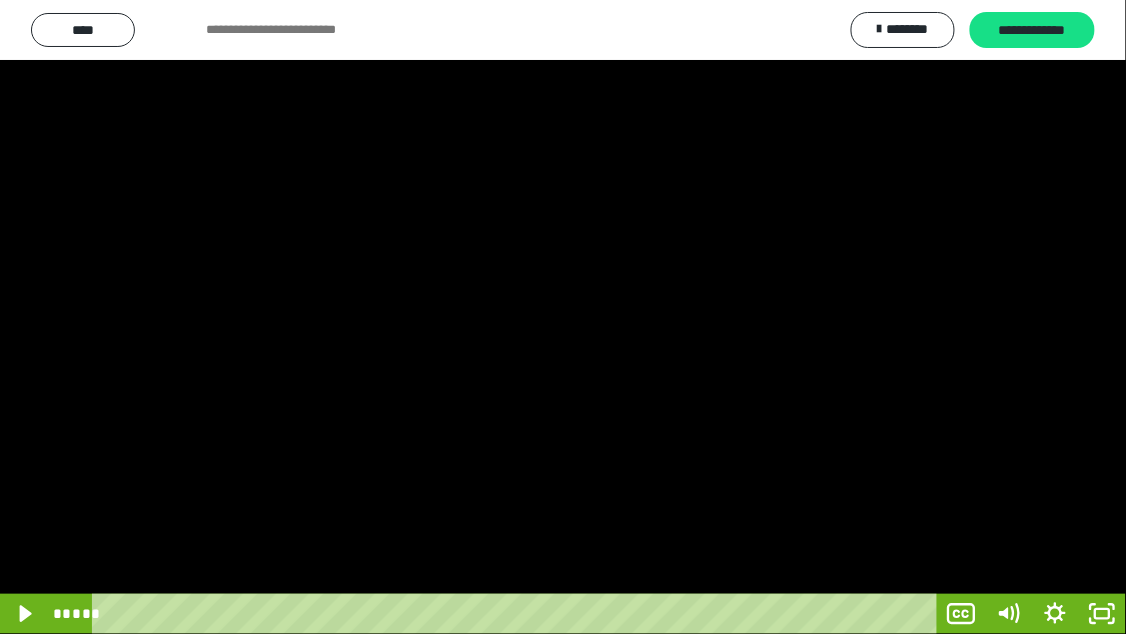 click at bounding box center (563, 317) 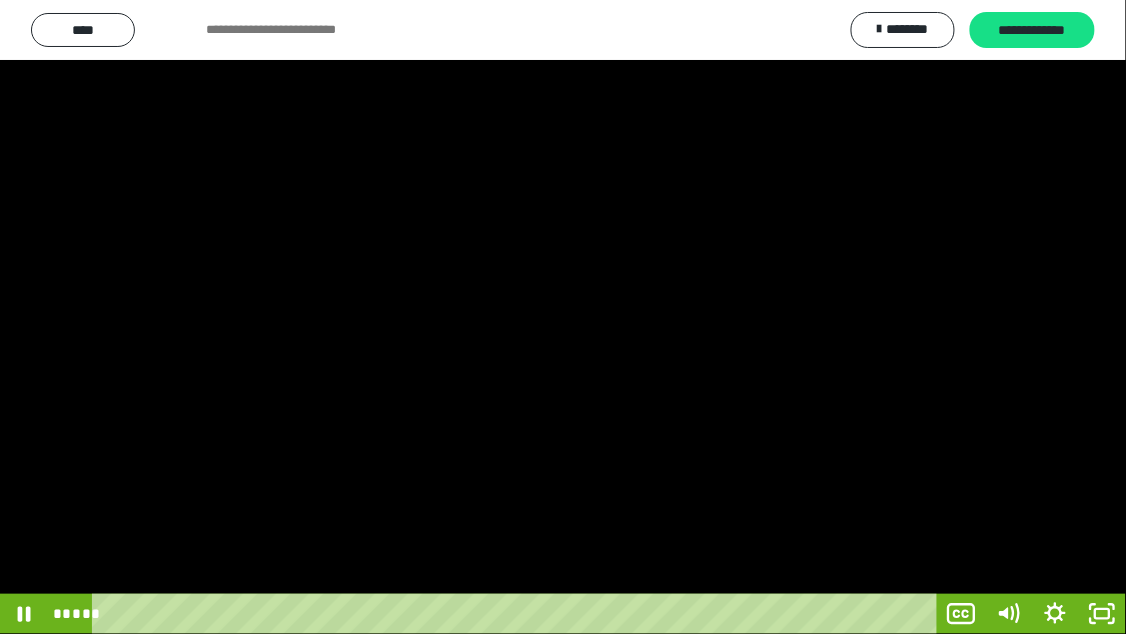 click at bounding box center [563, 317] 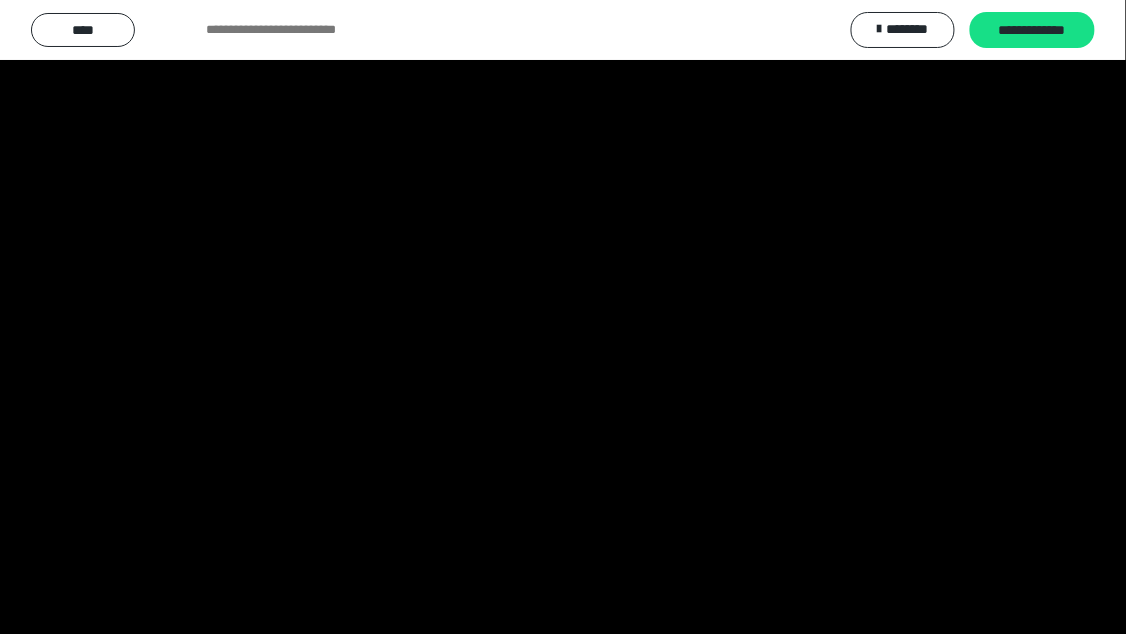 click at bounding box center (563, 317) 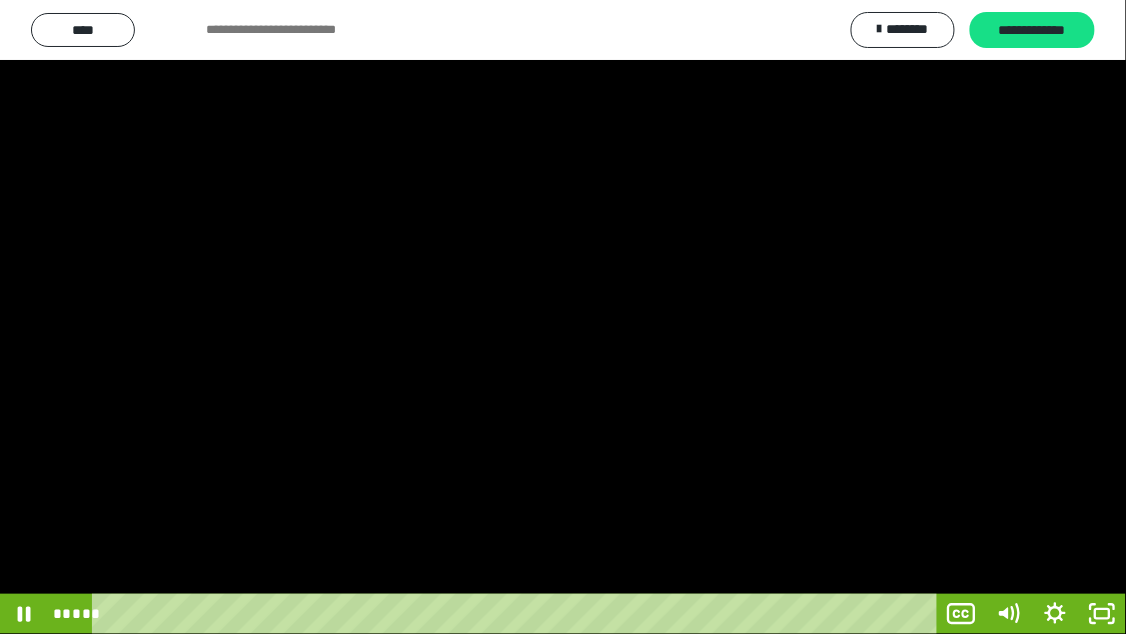 click at bounding box center (563, 317) 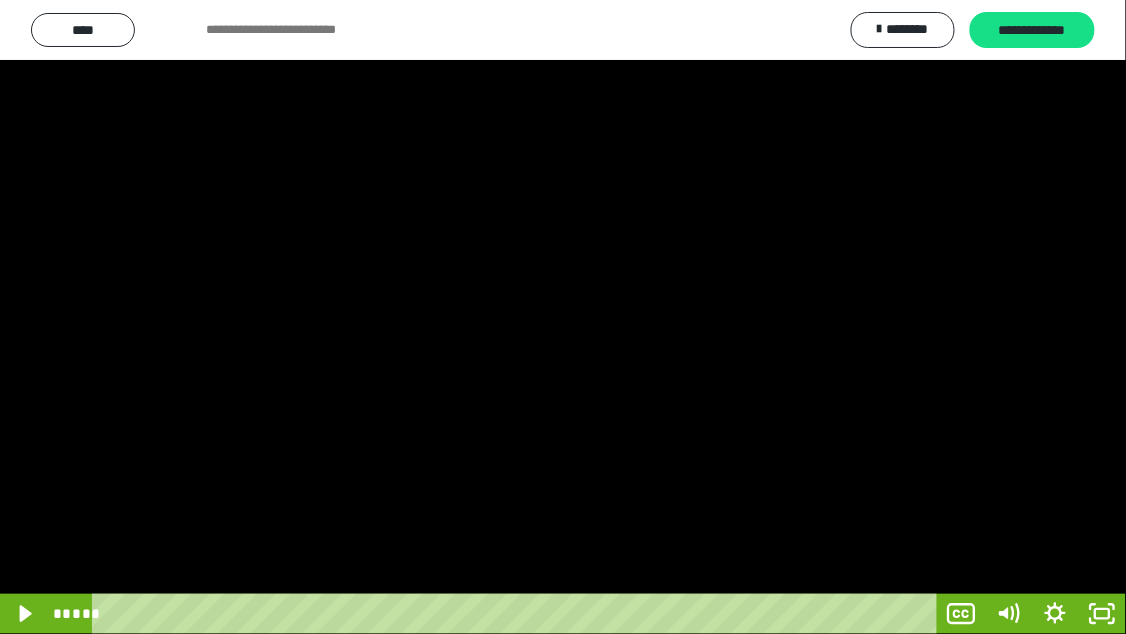 click at bounding box center [563, 317] 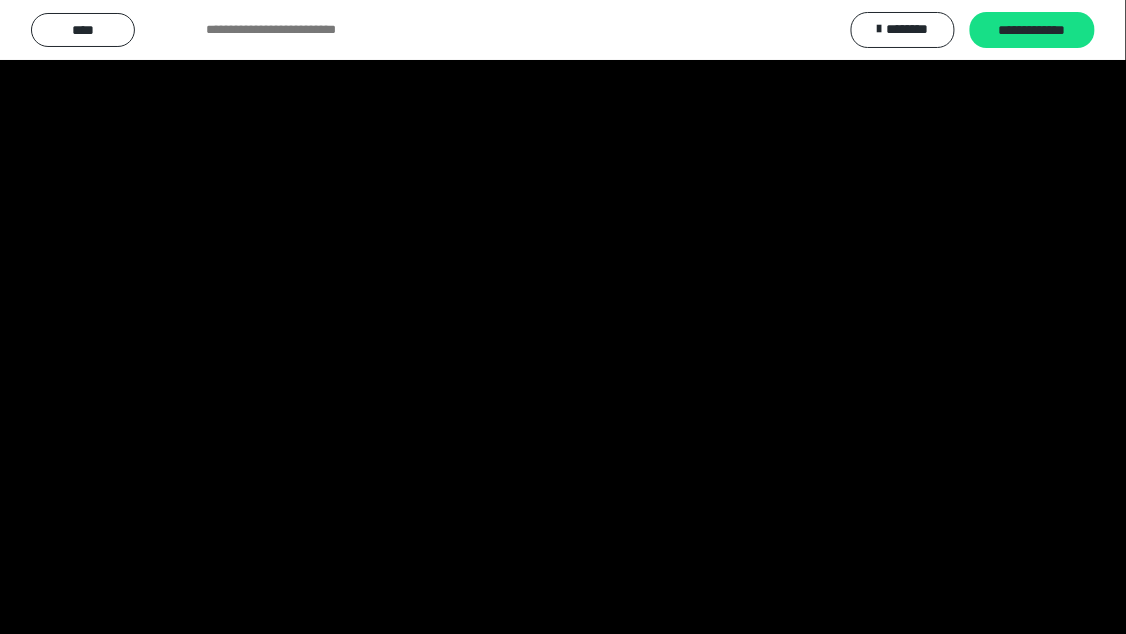 click at bounding box center (563, 317) 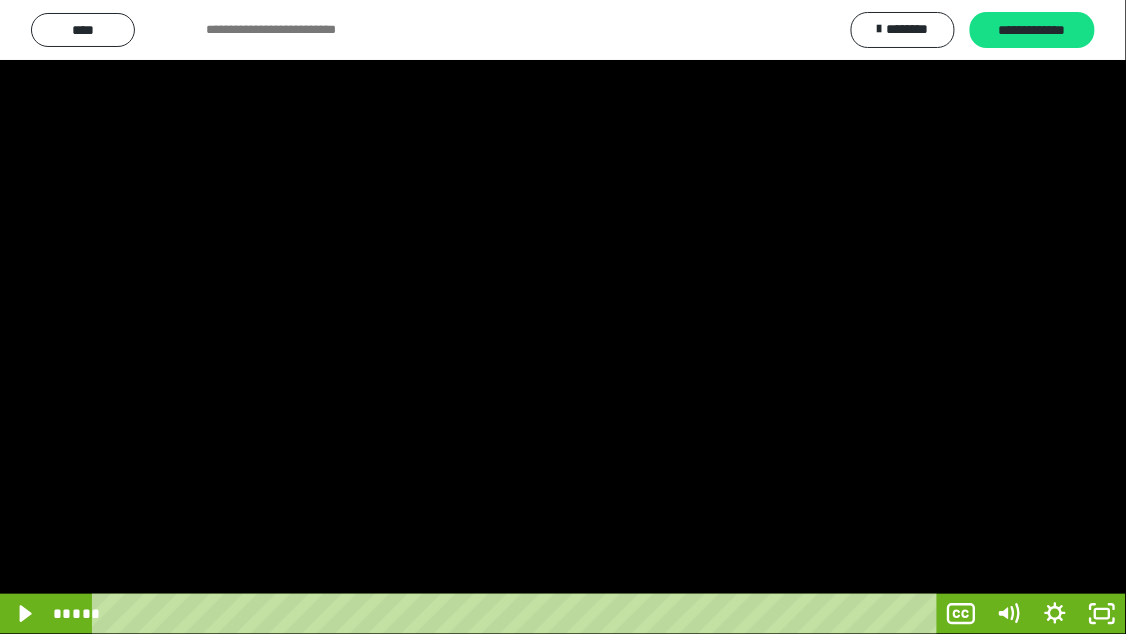 click at bounding box center [563, 317] 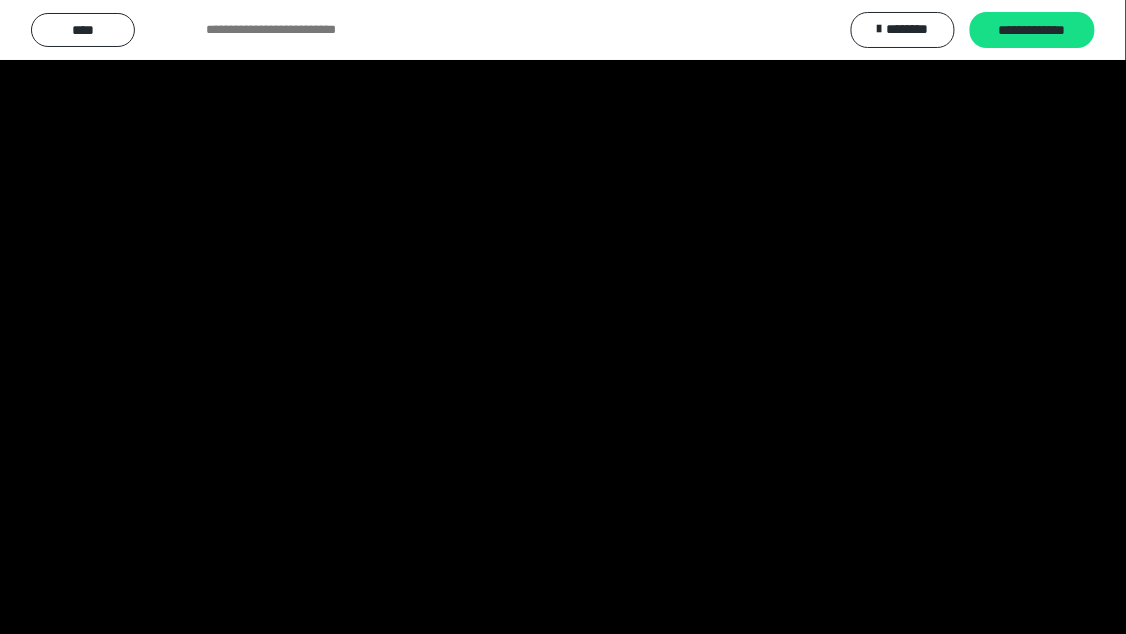 click at bounding box center (563, 317) 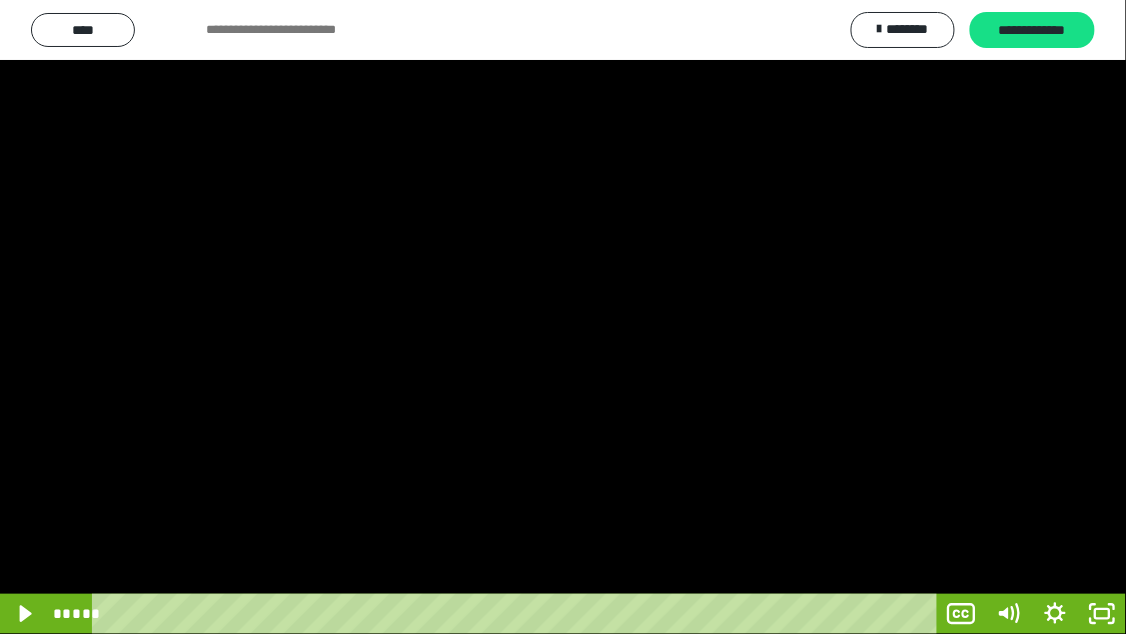 click at bounding box center (563, 317) 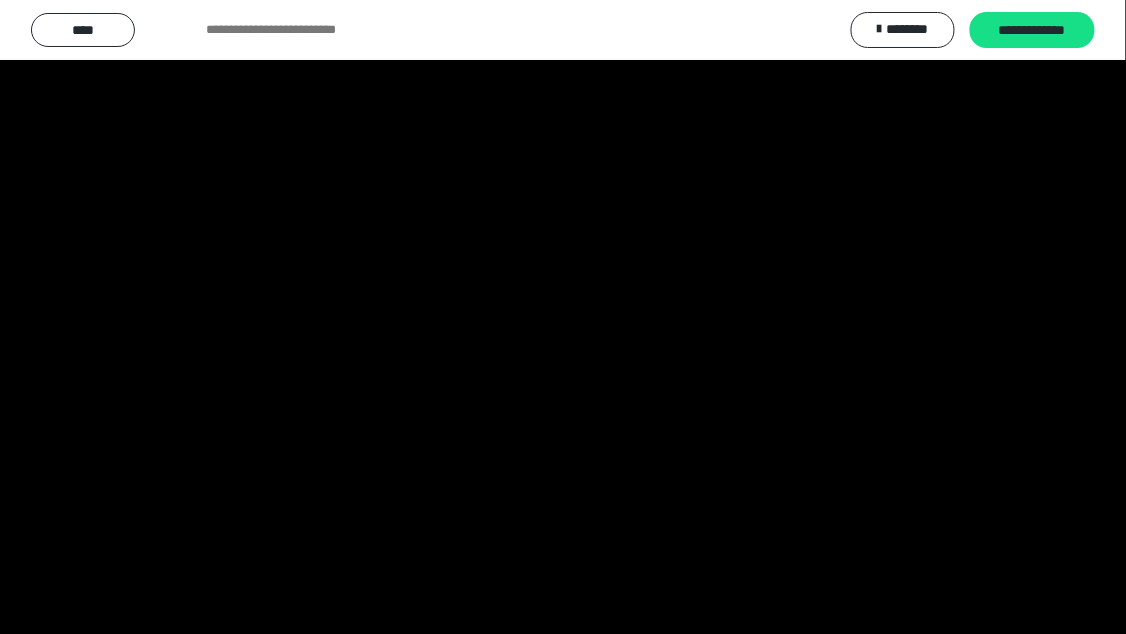click at bounding box center (563, 317) 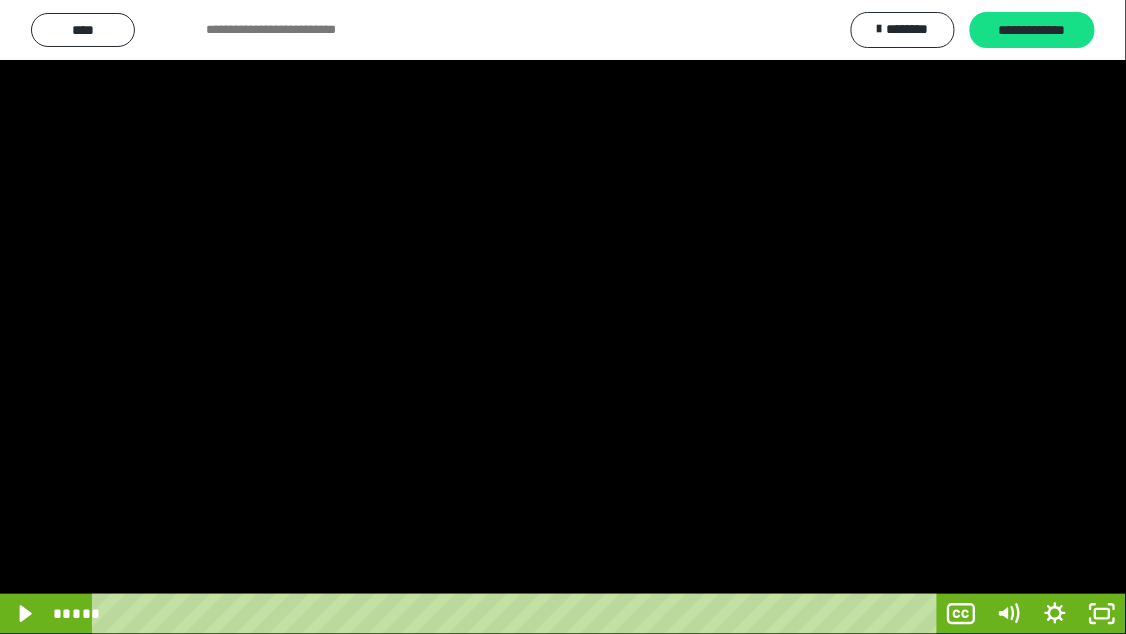 click at bounding box center (563, 317) 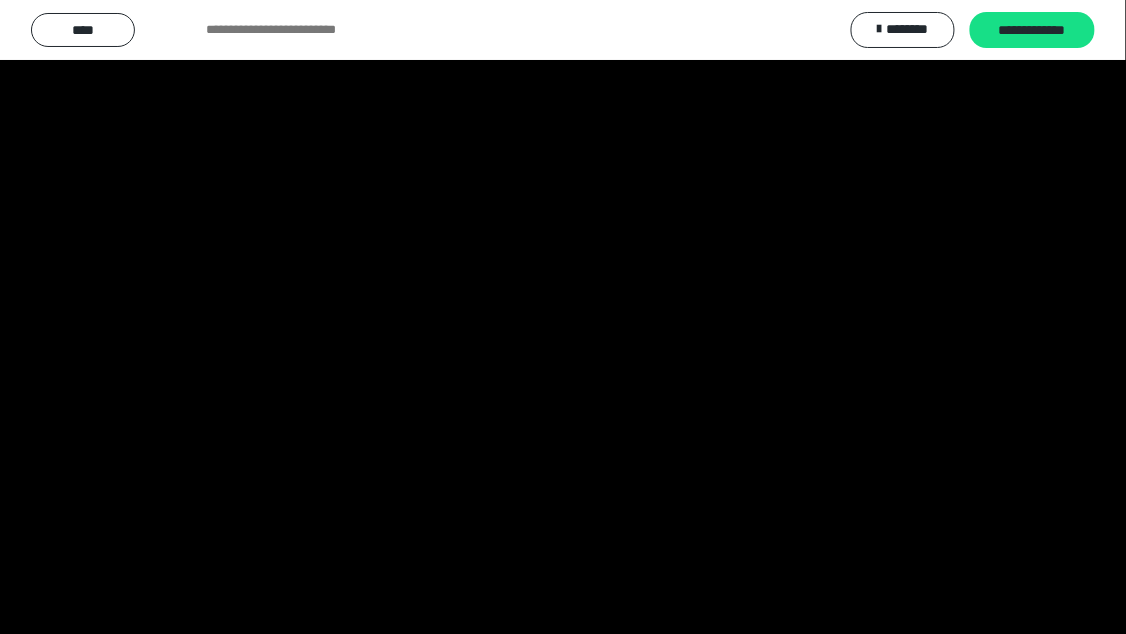 click at bounding box center [563, 317] 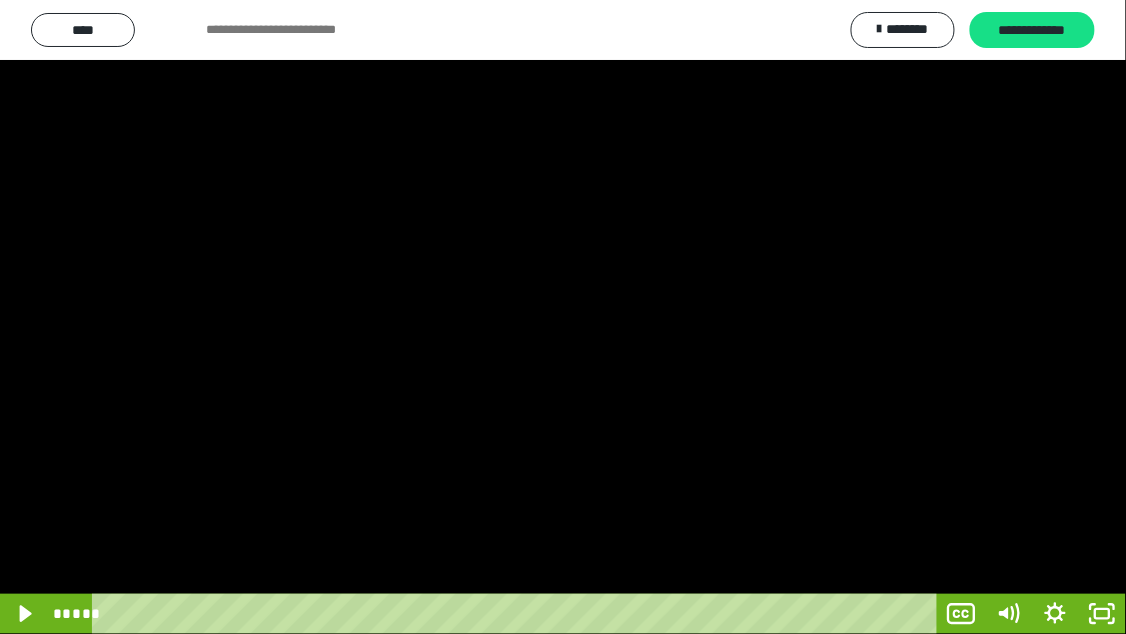 click at bounding box center [563, 317] 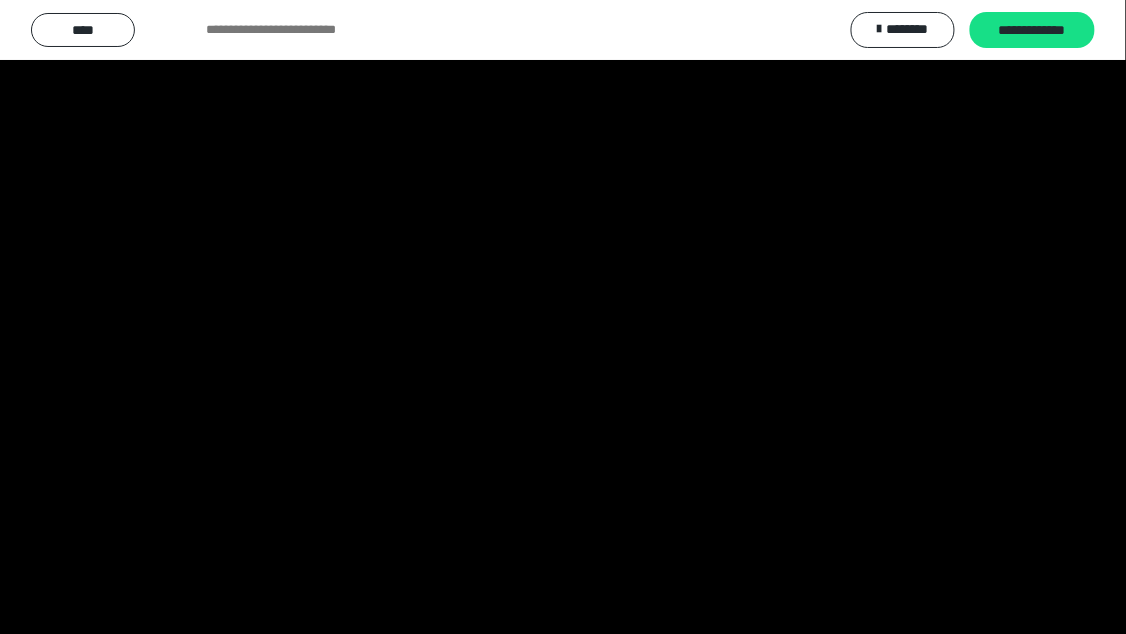 click at bounding box center [563, 317] 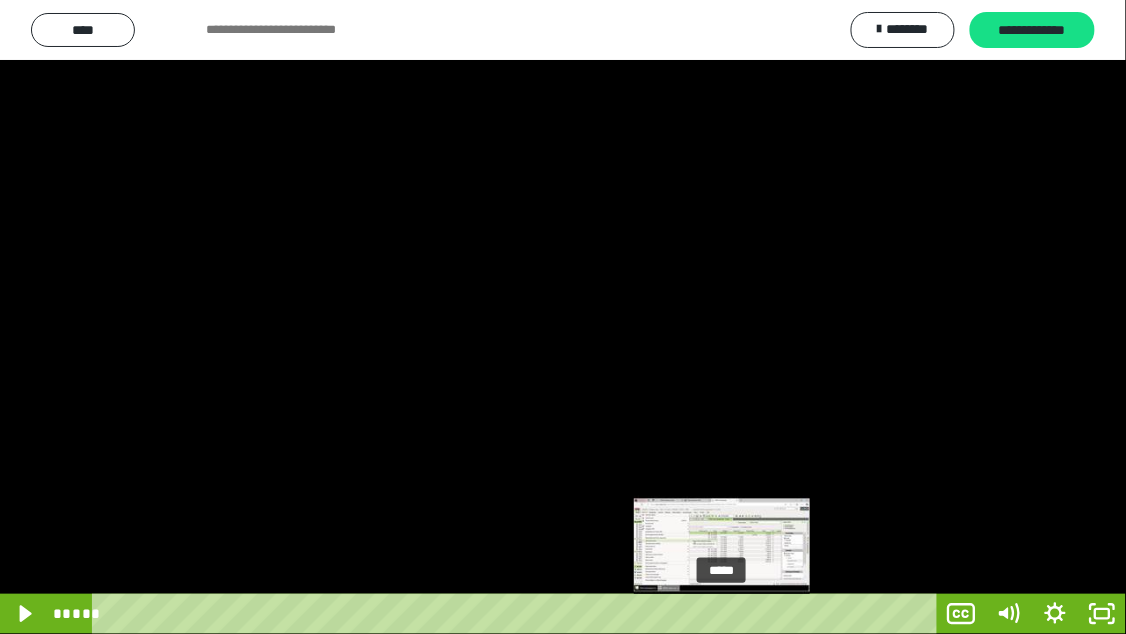 click on "*****" at bounding box center [517, 614] 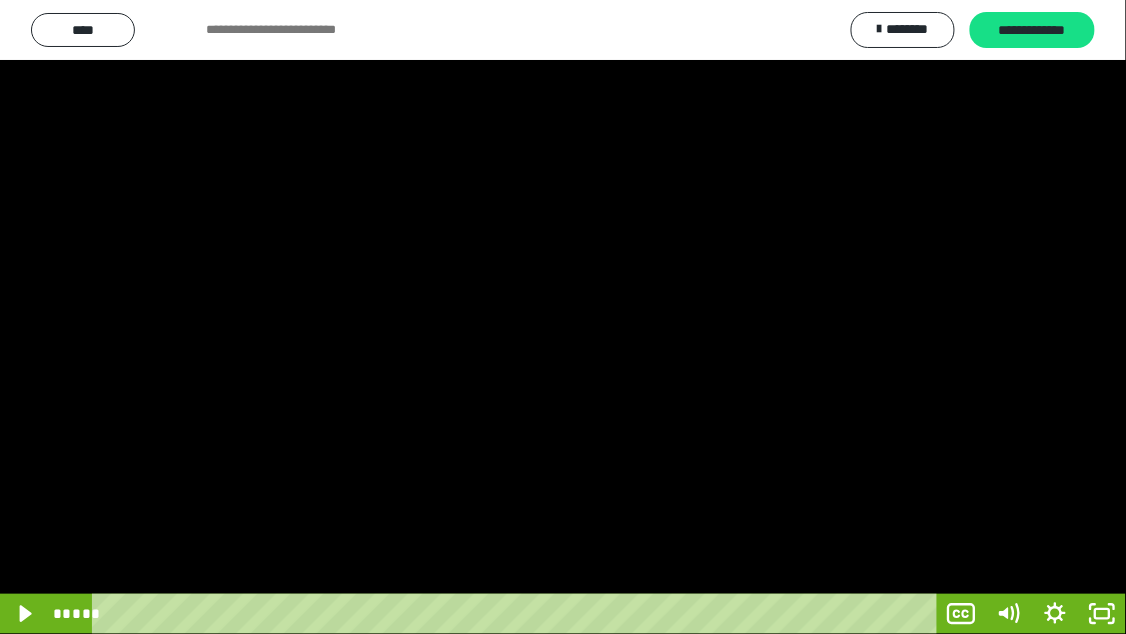 click at bounding box center (563, 317) 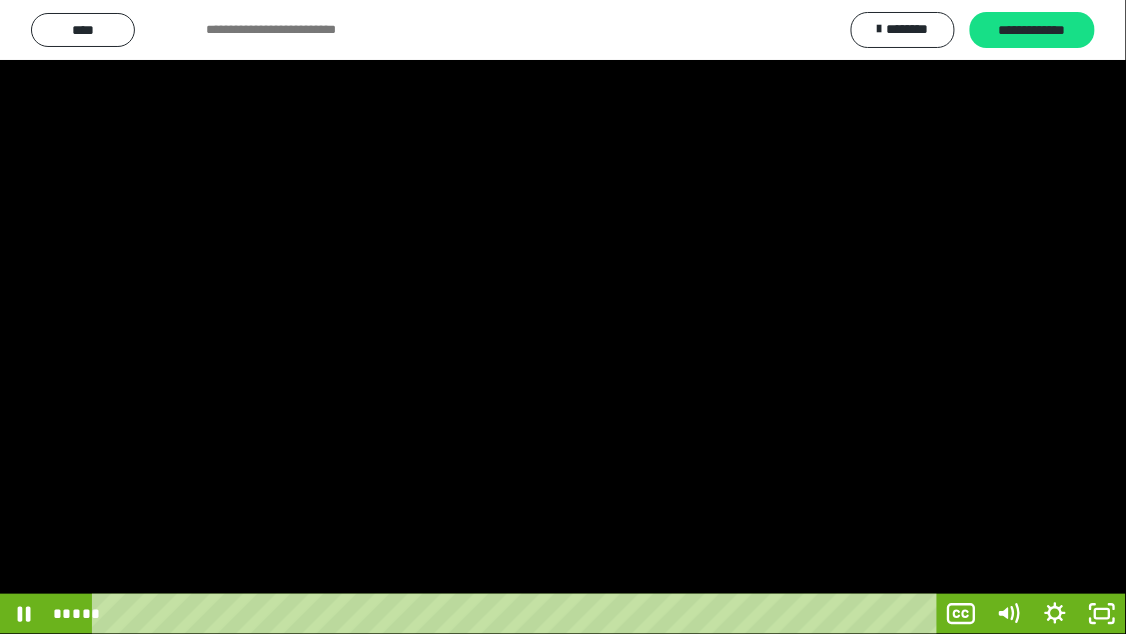 click at bounding box center (563, 317) 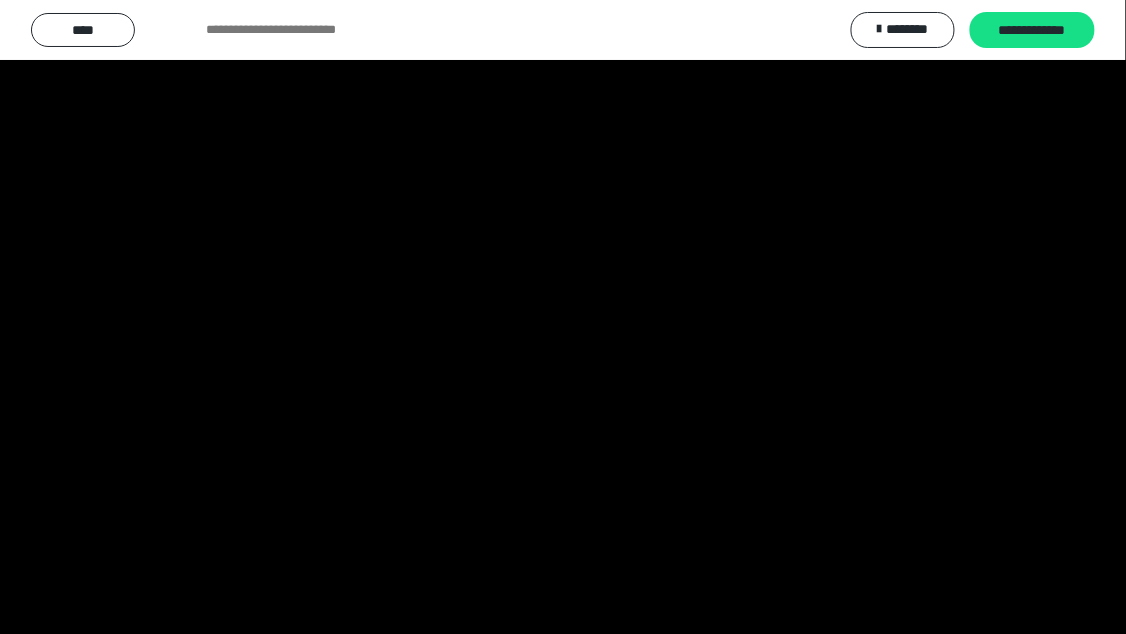click at bounding box center (563, 317) 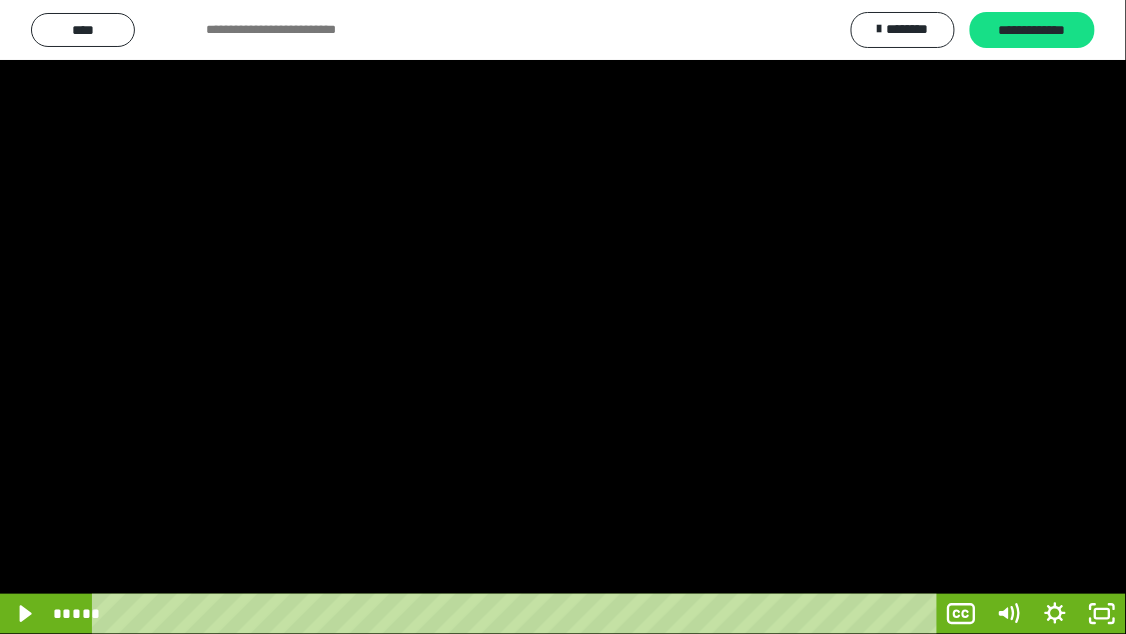 click at bounding box center (563, 317) 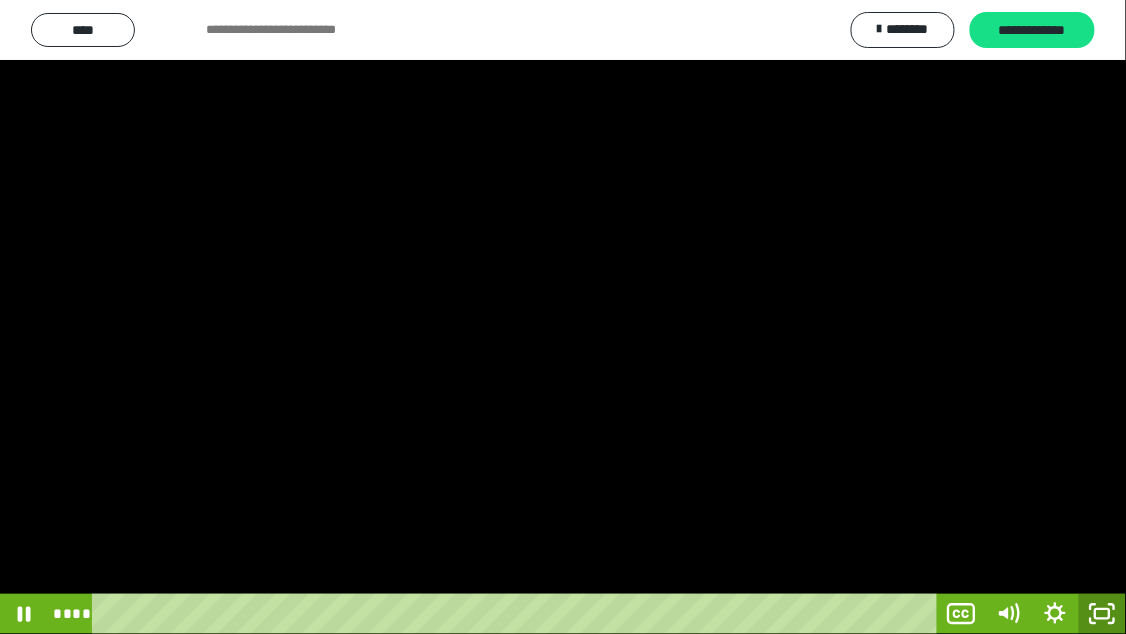 click 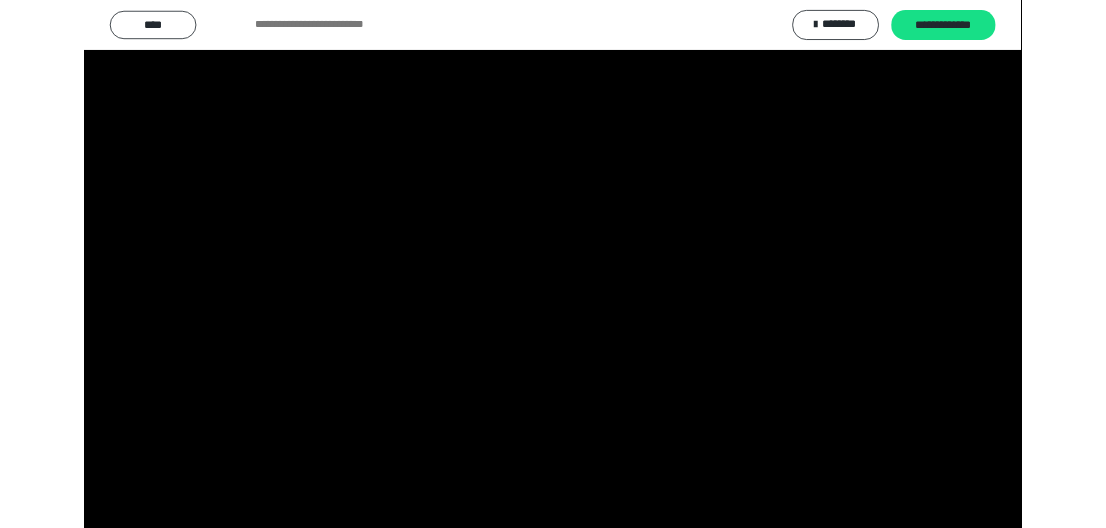 scroll, scrollTop: 181, scrollLeft: 0, axis: vertical 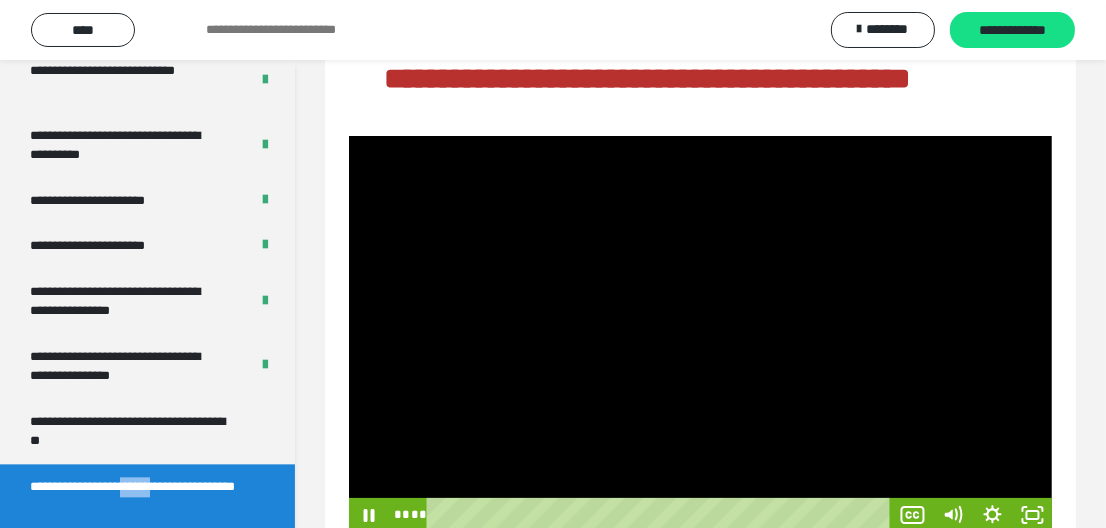 click at bounding box center (700, 334) 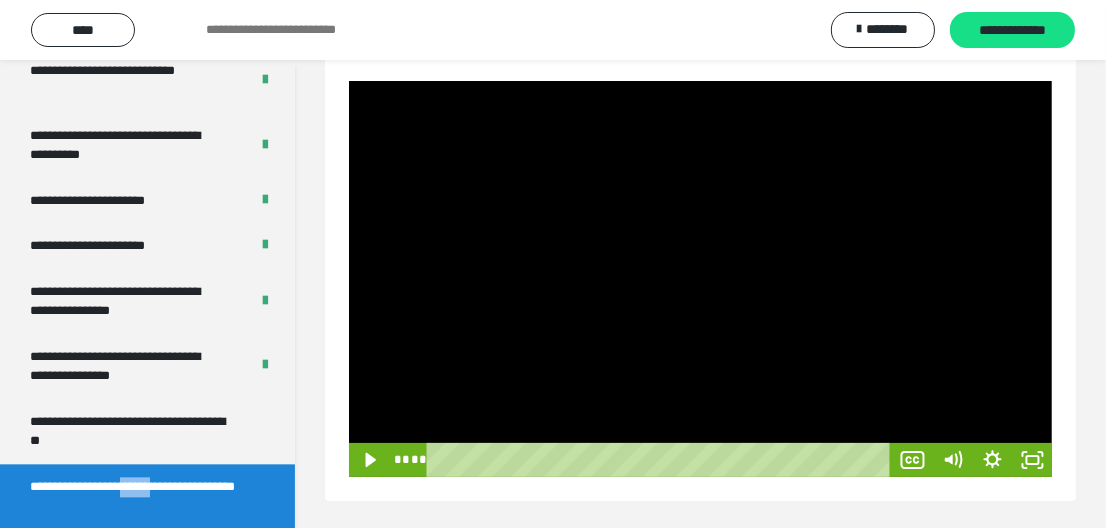 scroll, scrollTop: 283, scrollLeft: 0, axis: vertical 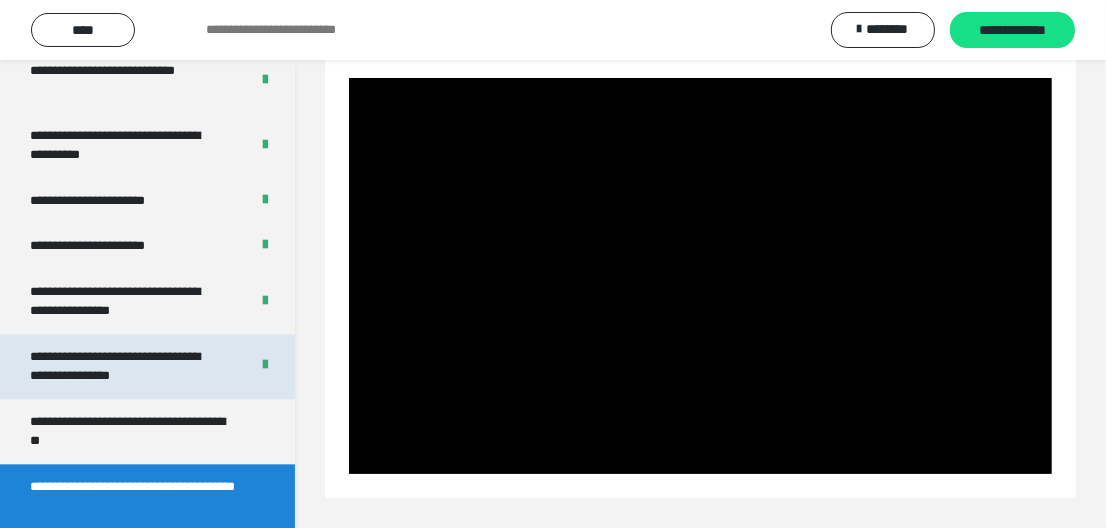 click on "**********" at bounding box center (125, 366) 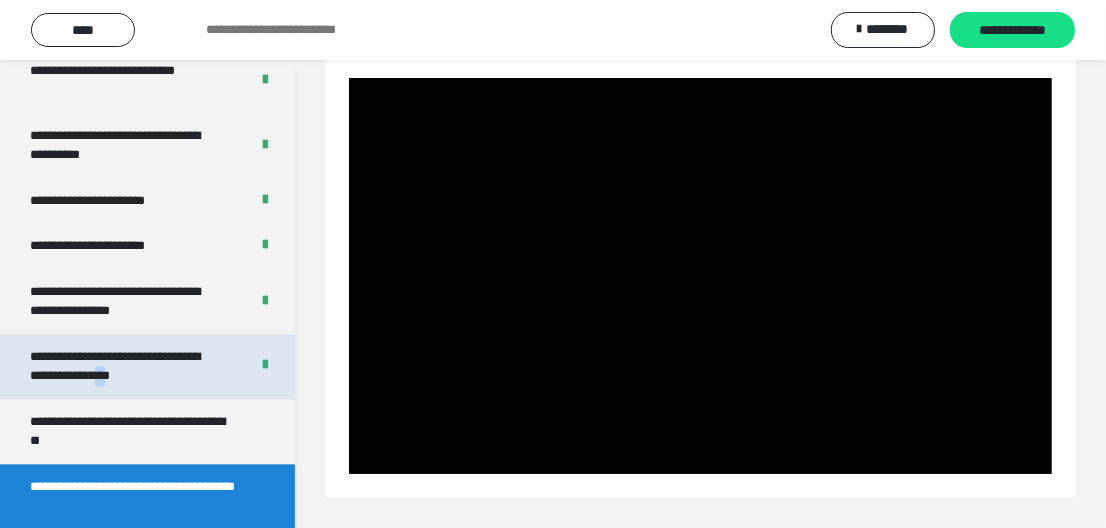 click on "**********" at bounding box center (125, 366) 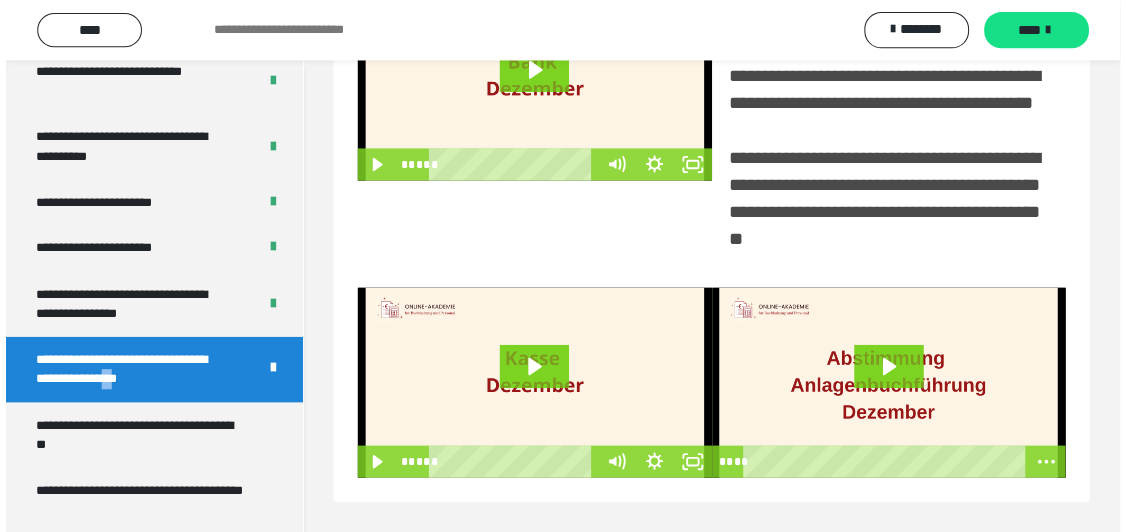 scroll, scrollTop: 525, scrollLeft: 0, axis: vertical 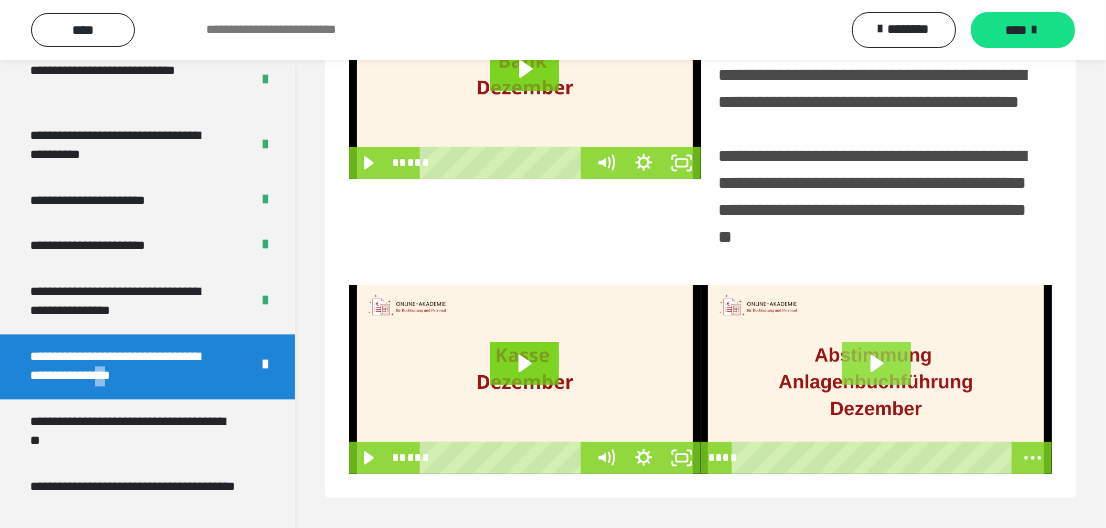 click 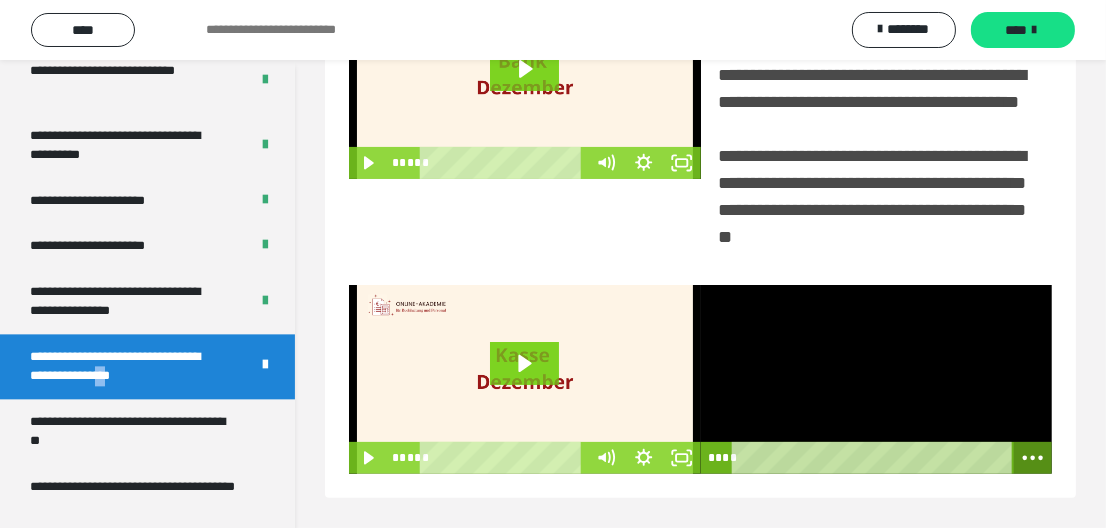 click 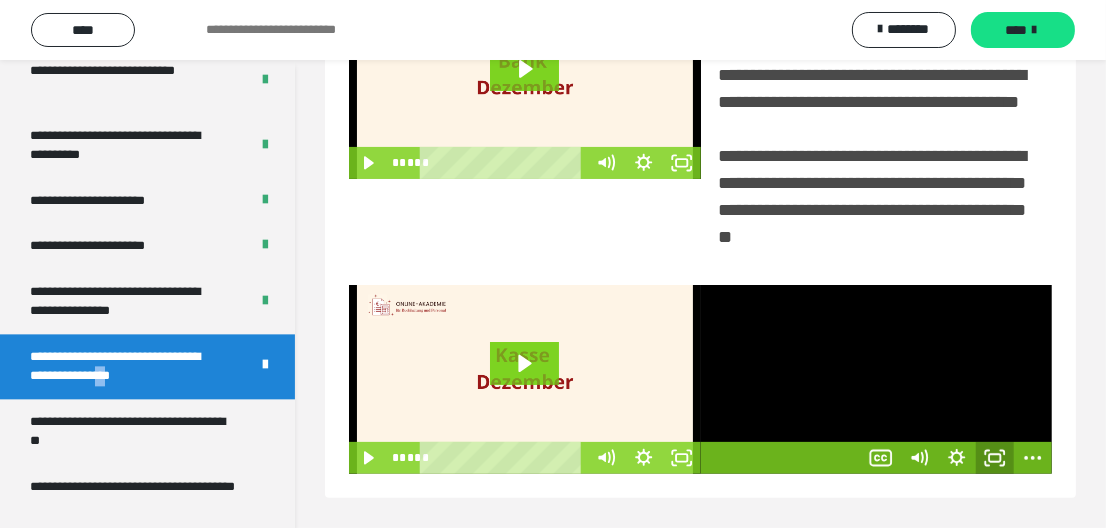 click 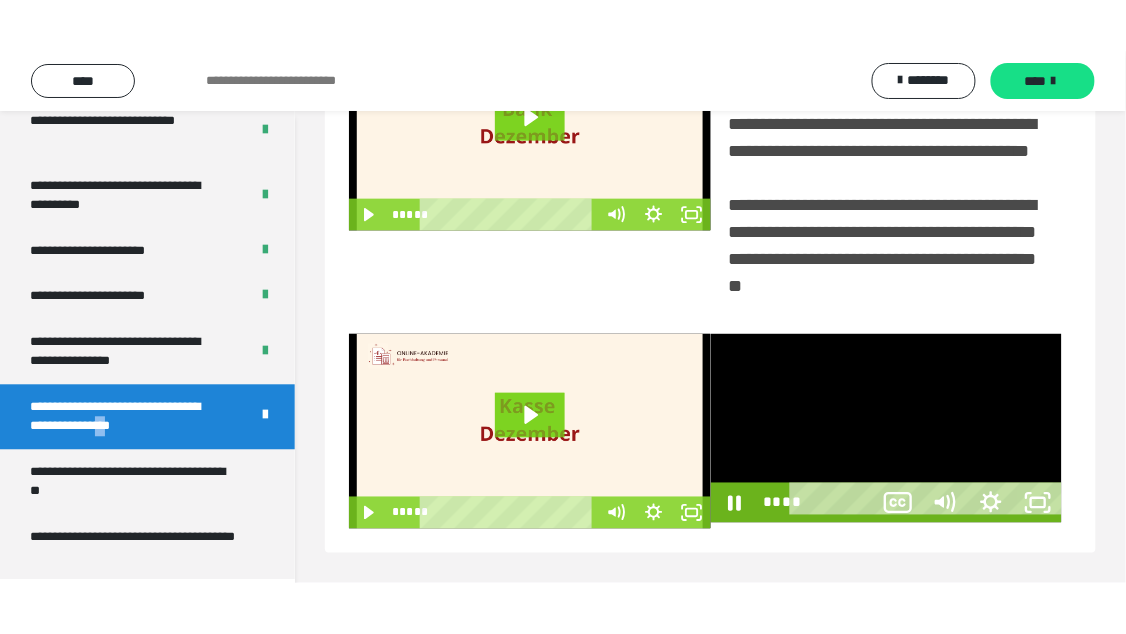 scroll, scrollTop: 432, scrollLeft: 0, axis: vertical 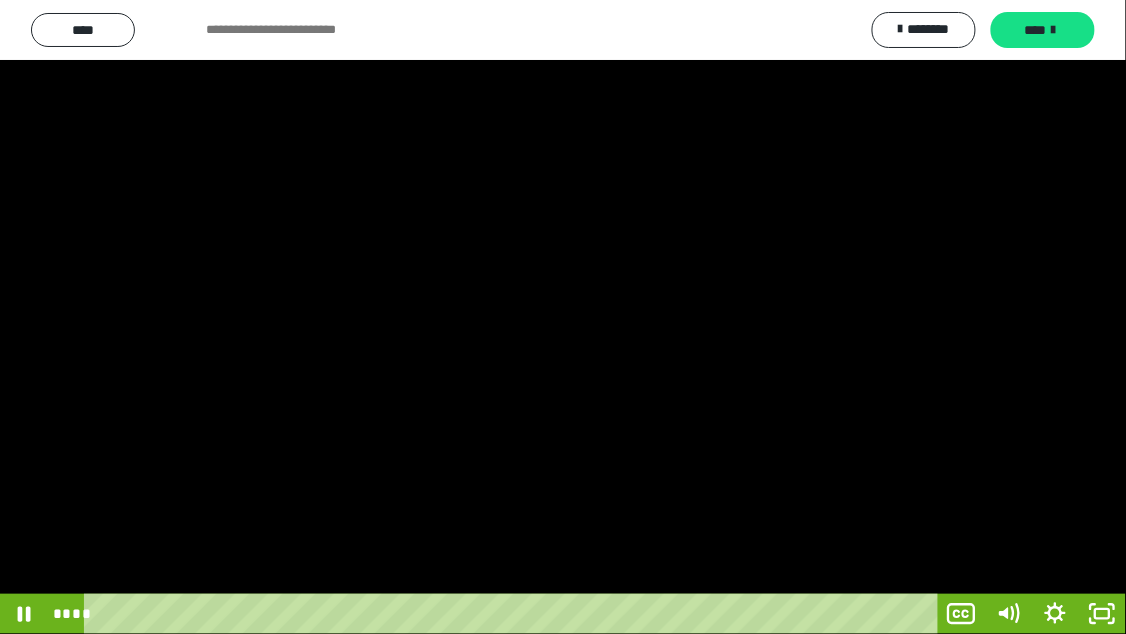 click at bounding box center [563, 317] 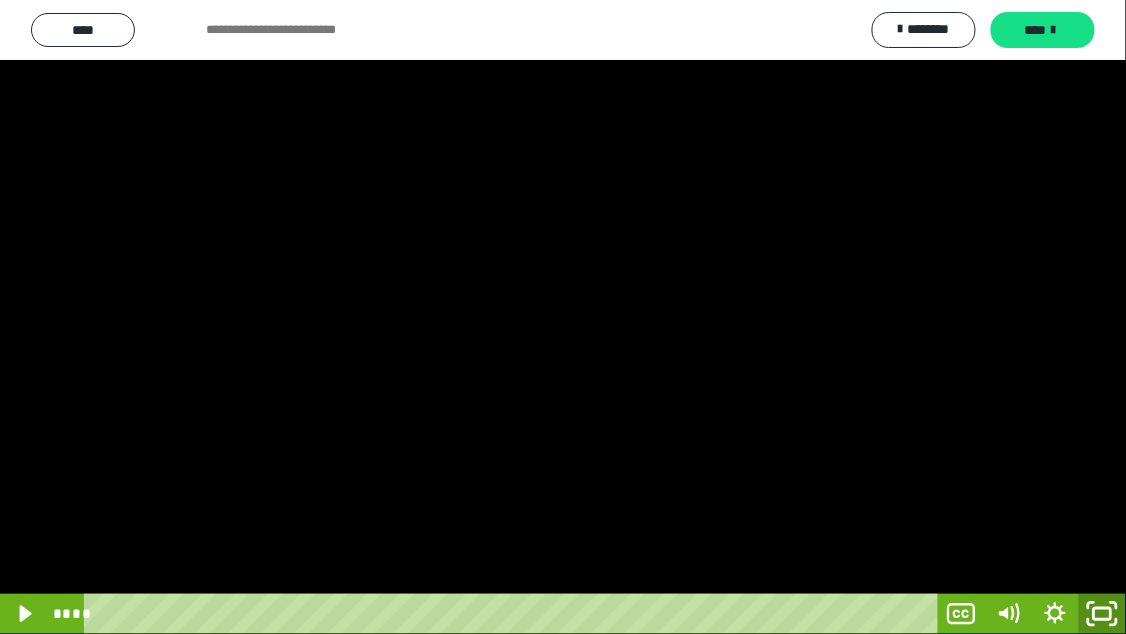 click 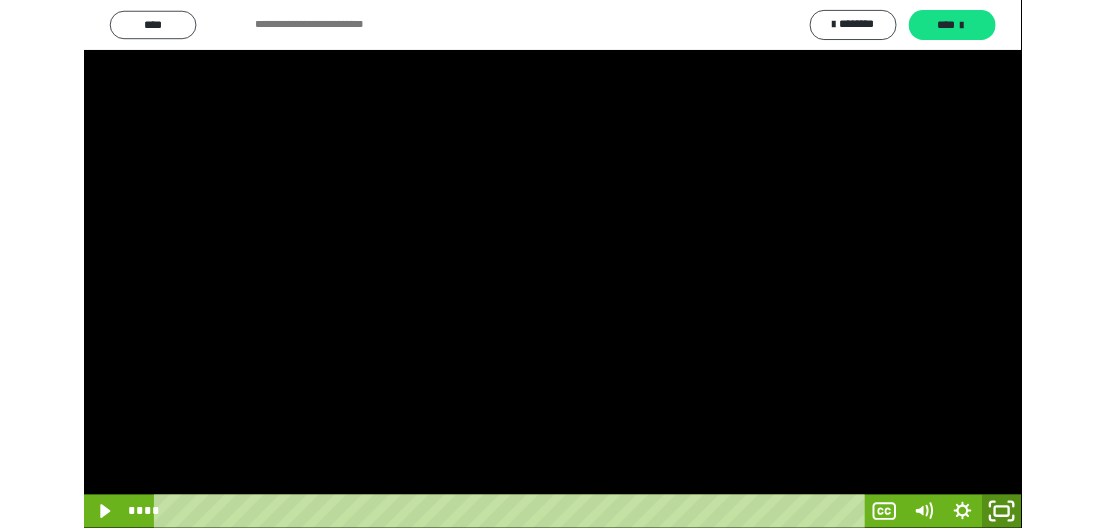 scroll, scrollTop: 423, scrollLeft: 0, axis: vertical 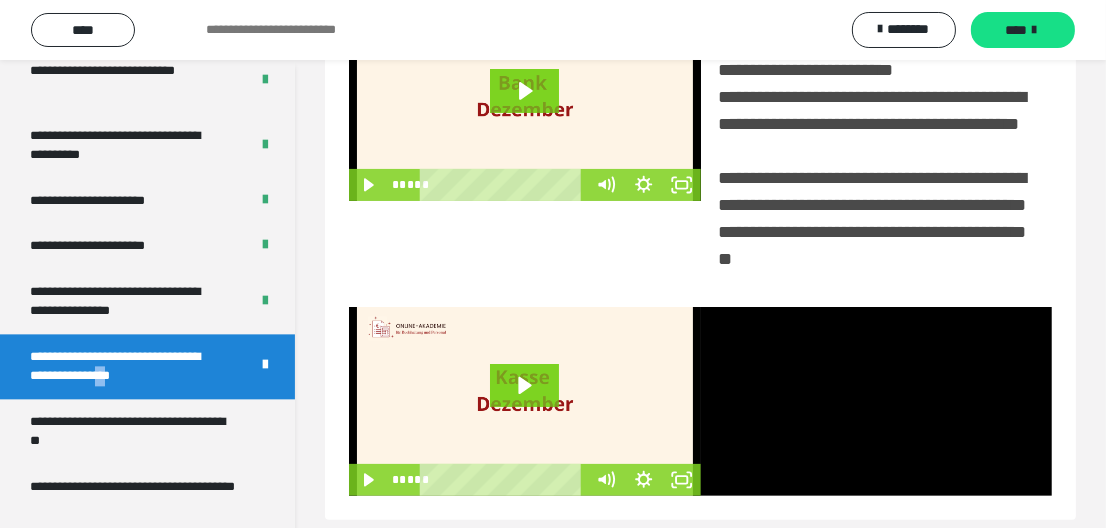 type 